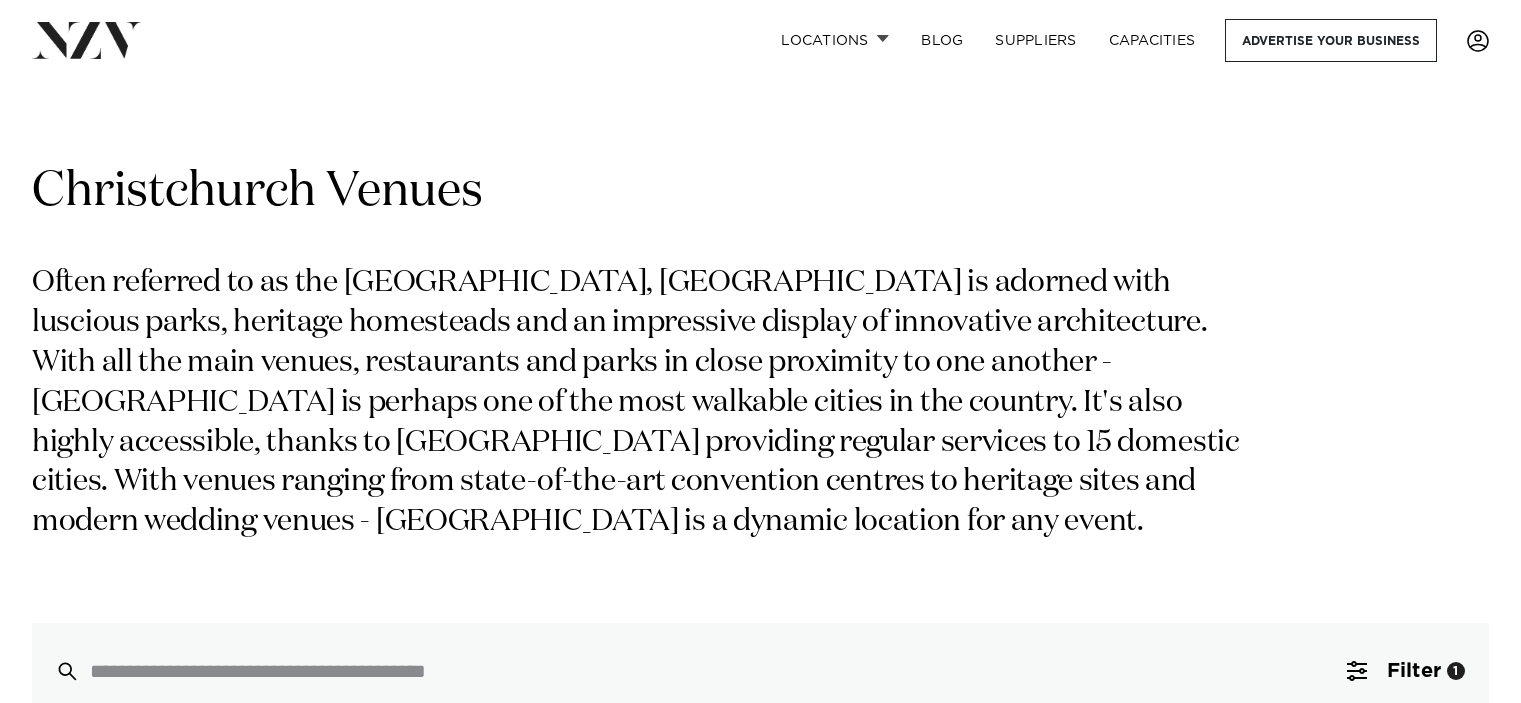 scroll, scrollTop: 0, scrollLeft: 0, axis: both 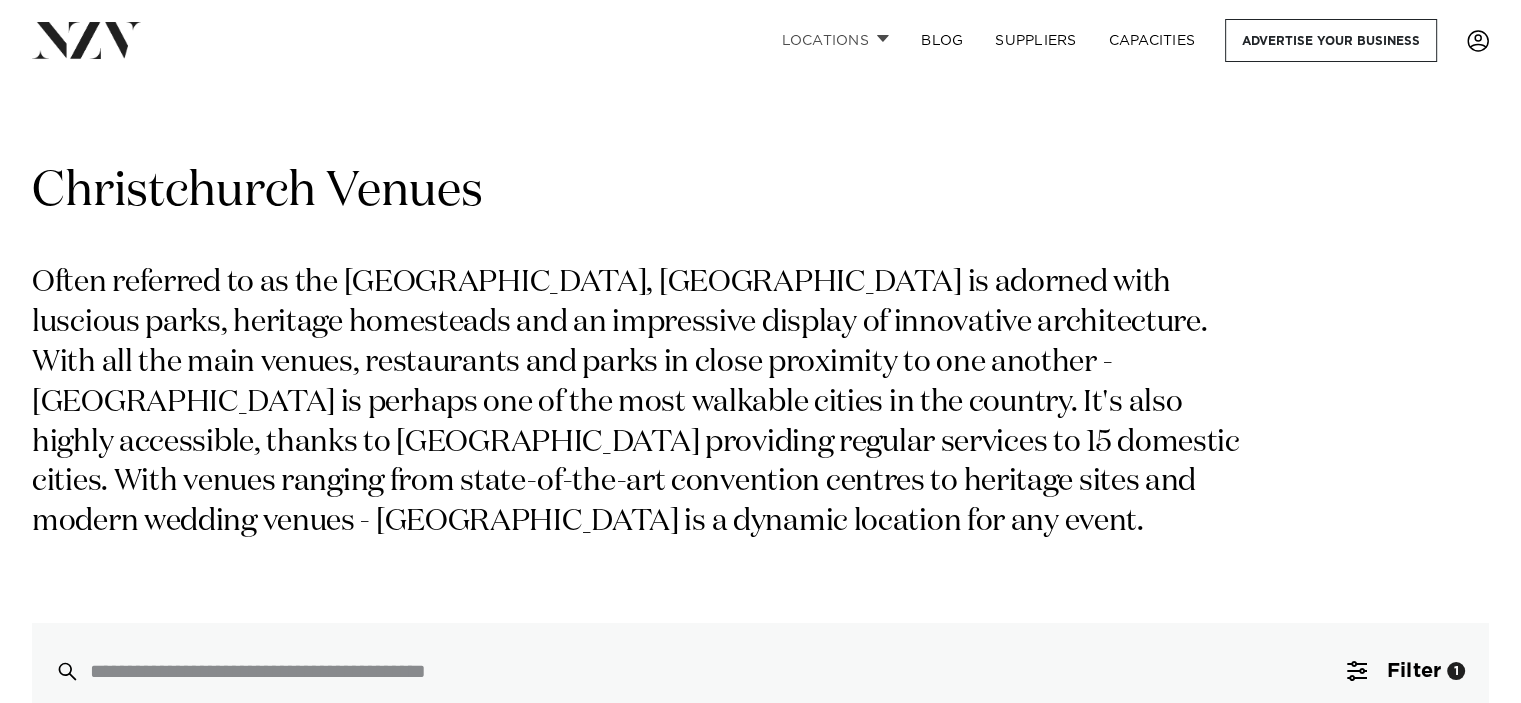 click at bounding box center (883, 38) 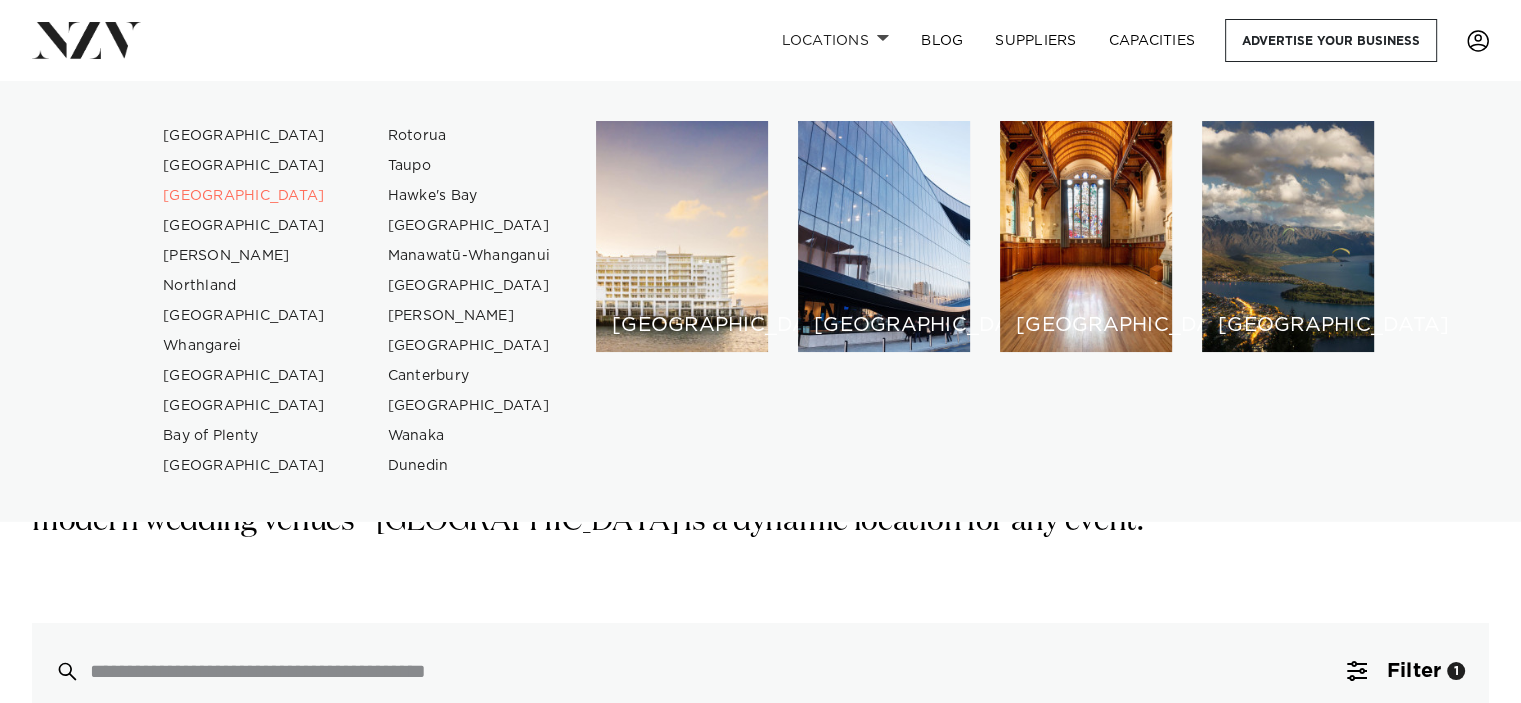 click at bounding box center [883, 38] 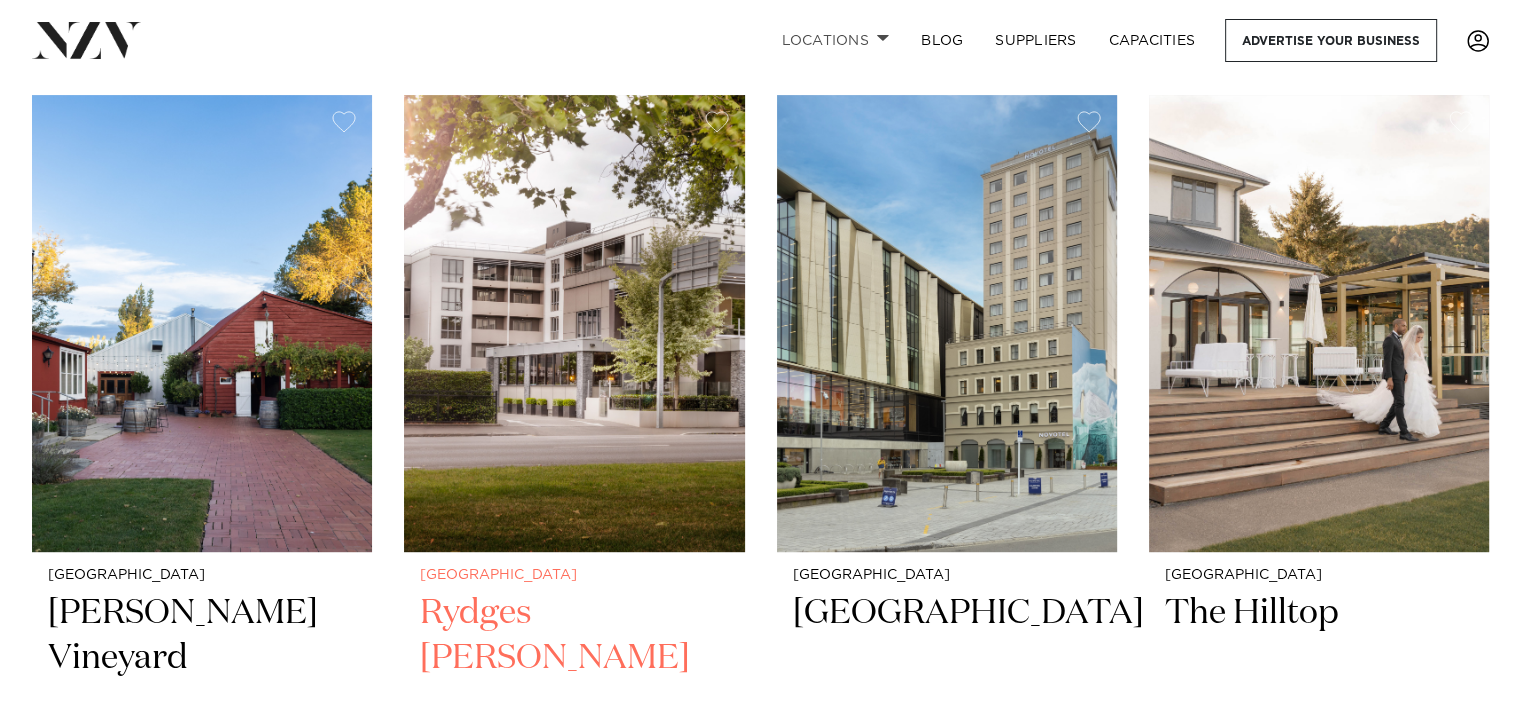 scroll, scrollTop: 900, scrollLeft: 0, axis: vertical 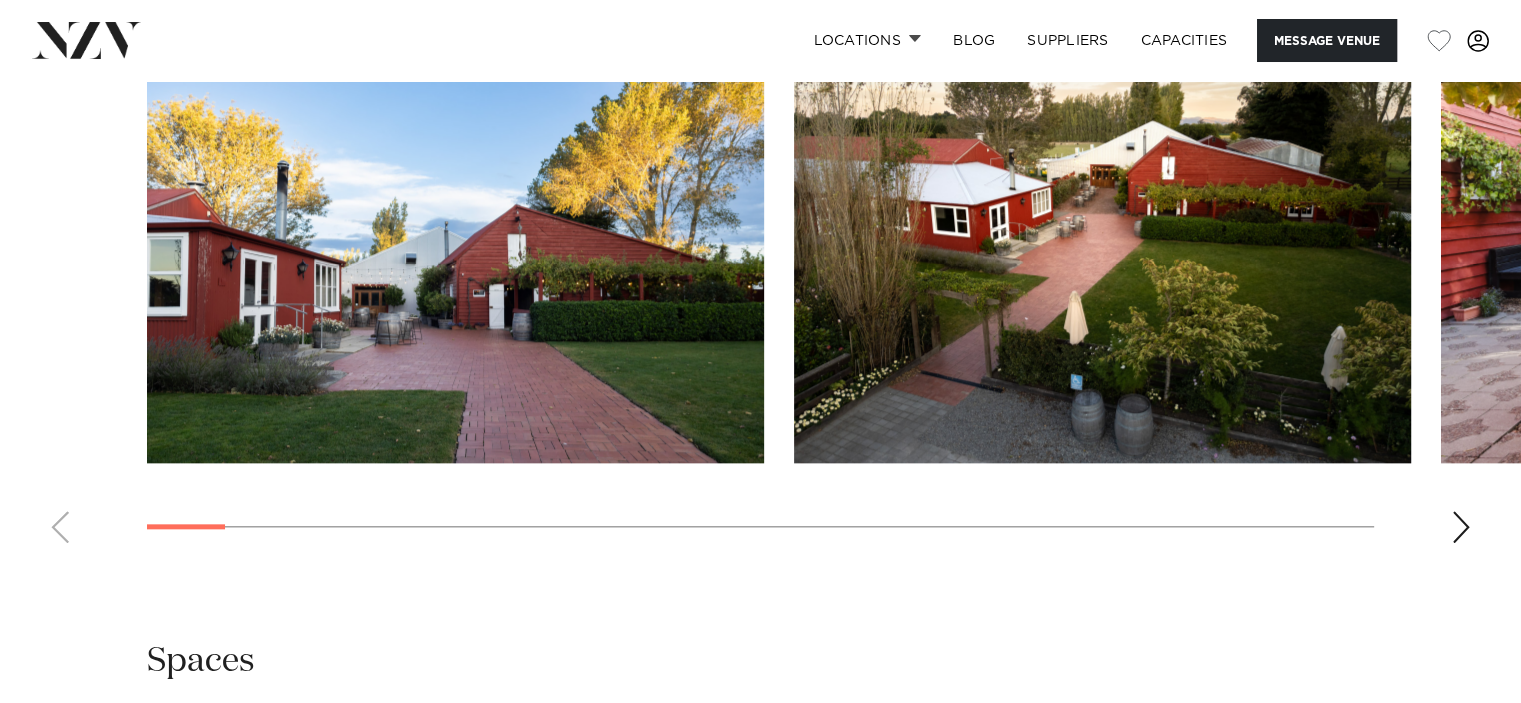 click at bounding box center [760, 284] 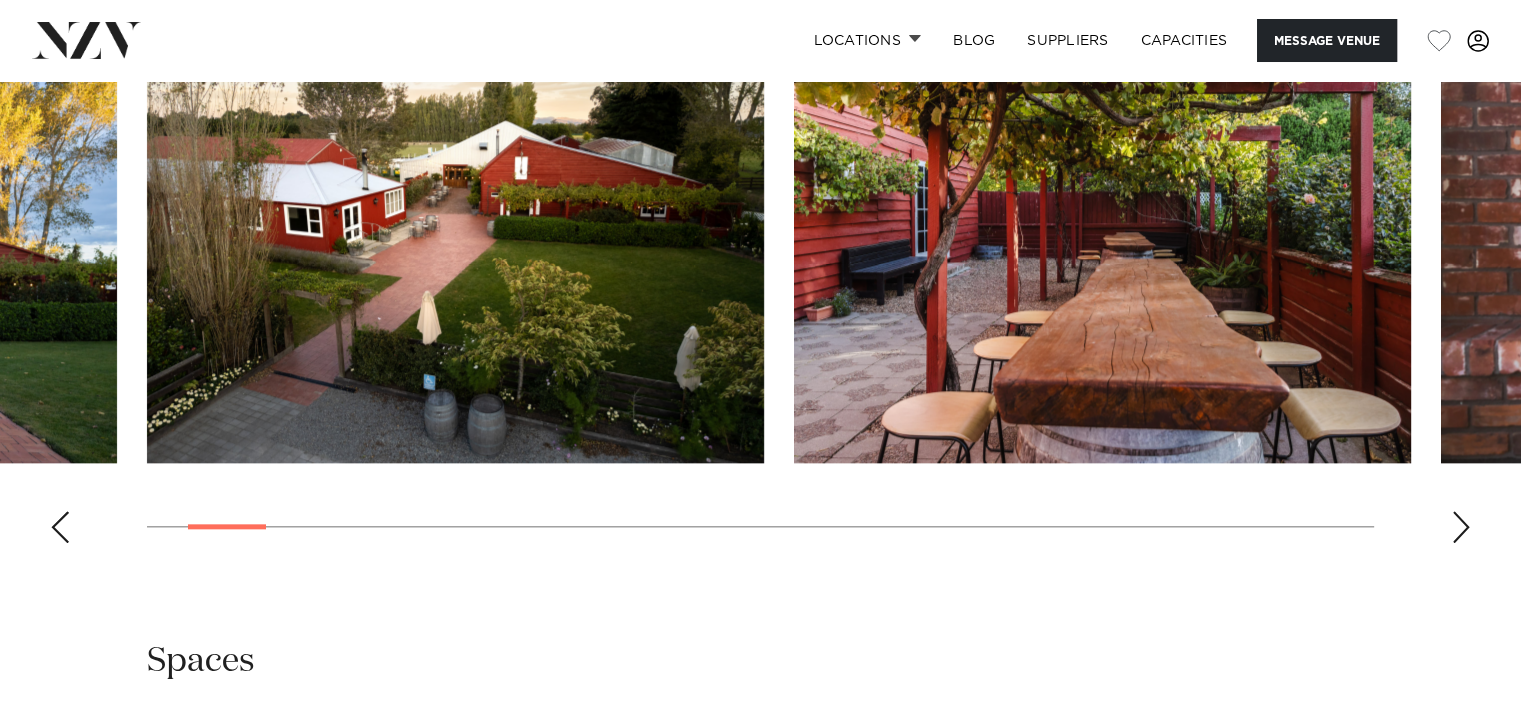 scroll, scrollTop: 2000, scrollLeft: 0, axis: vertical 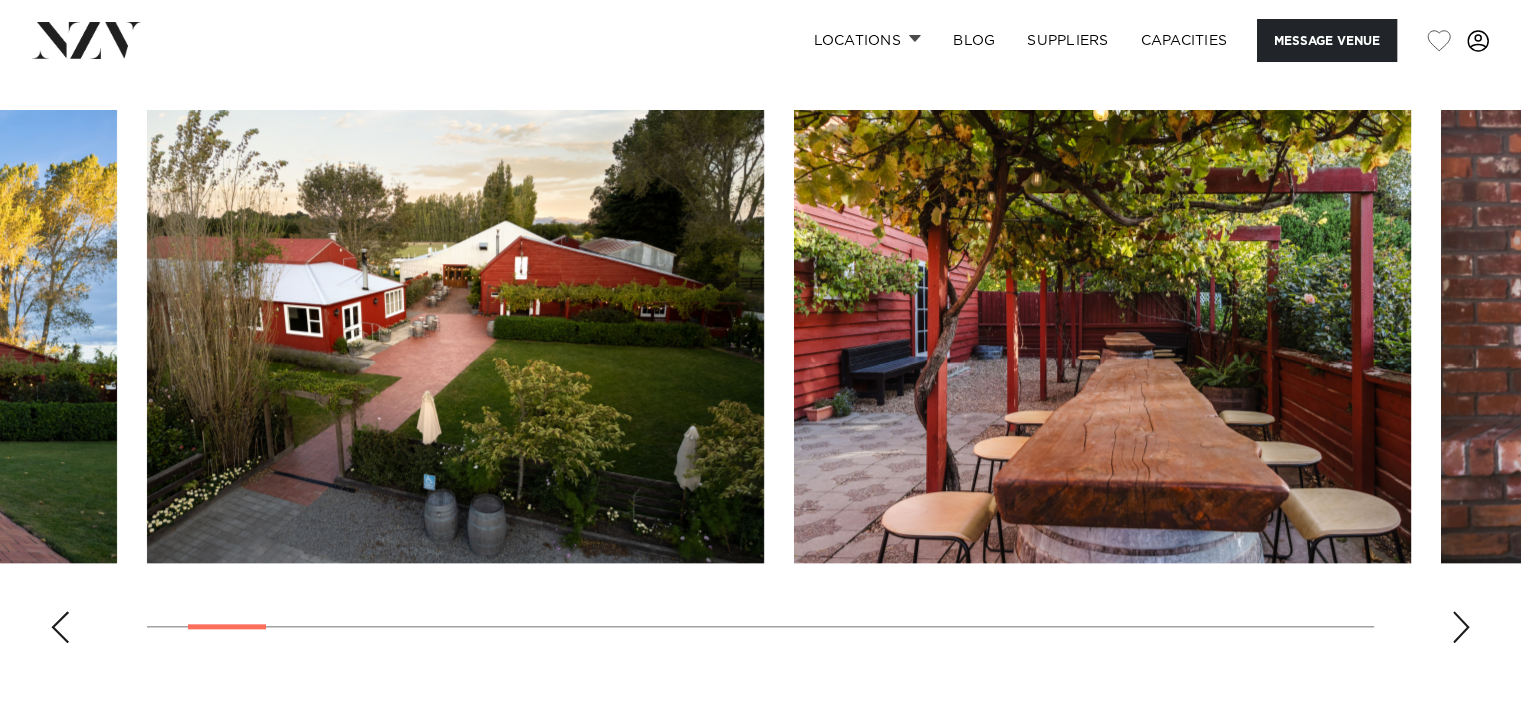 click at bounding box center [1461, 627] 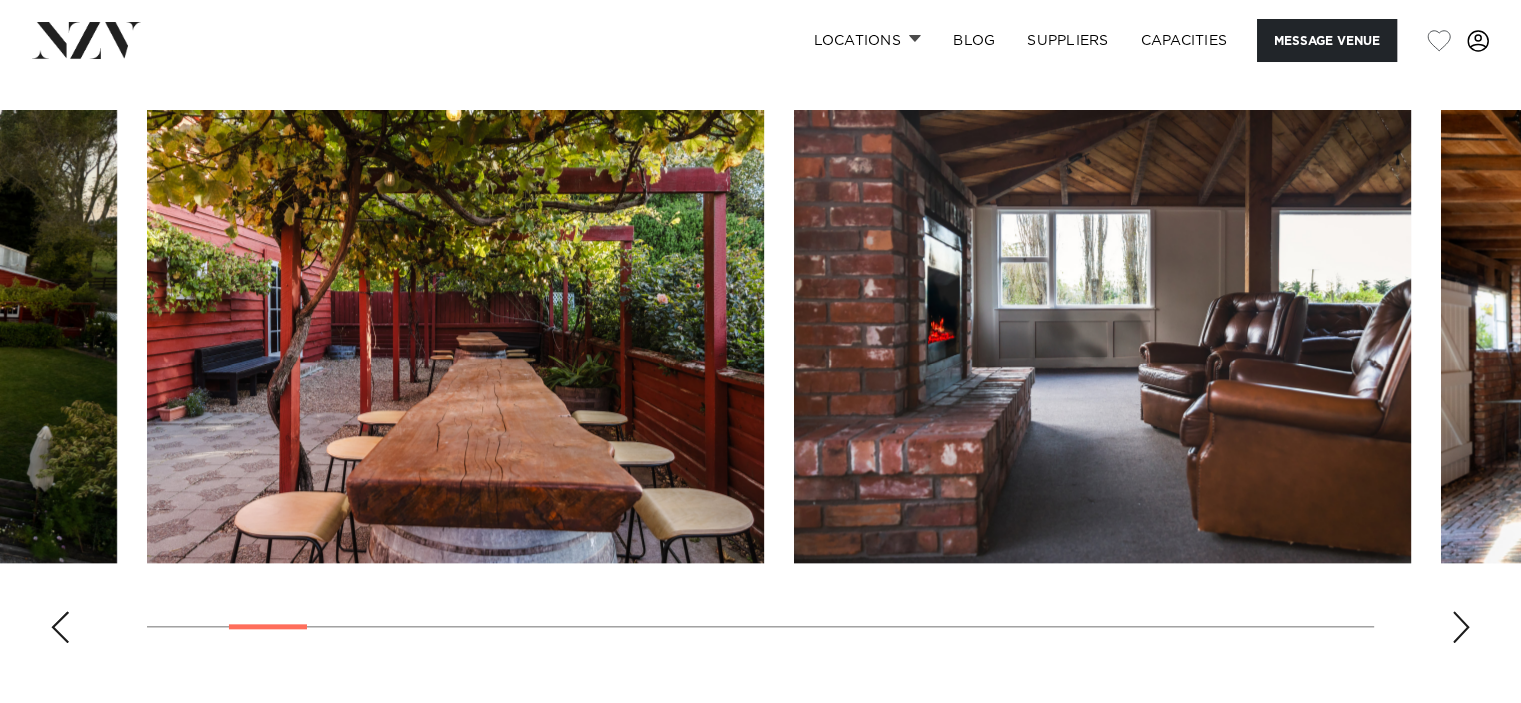 click at bounding box center [1461, 627] 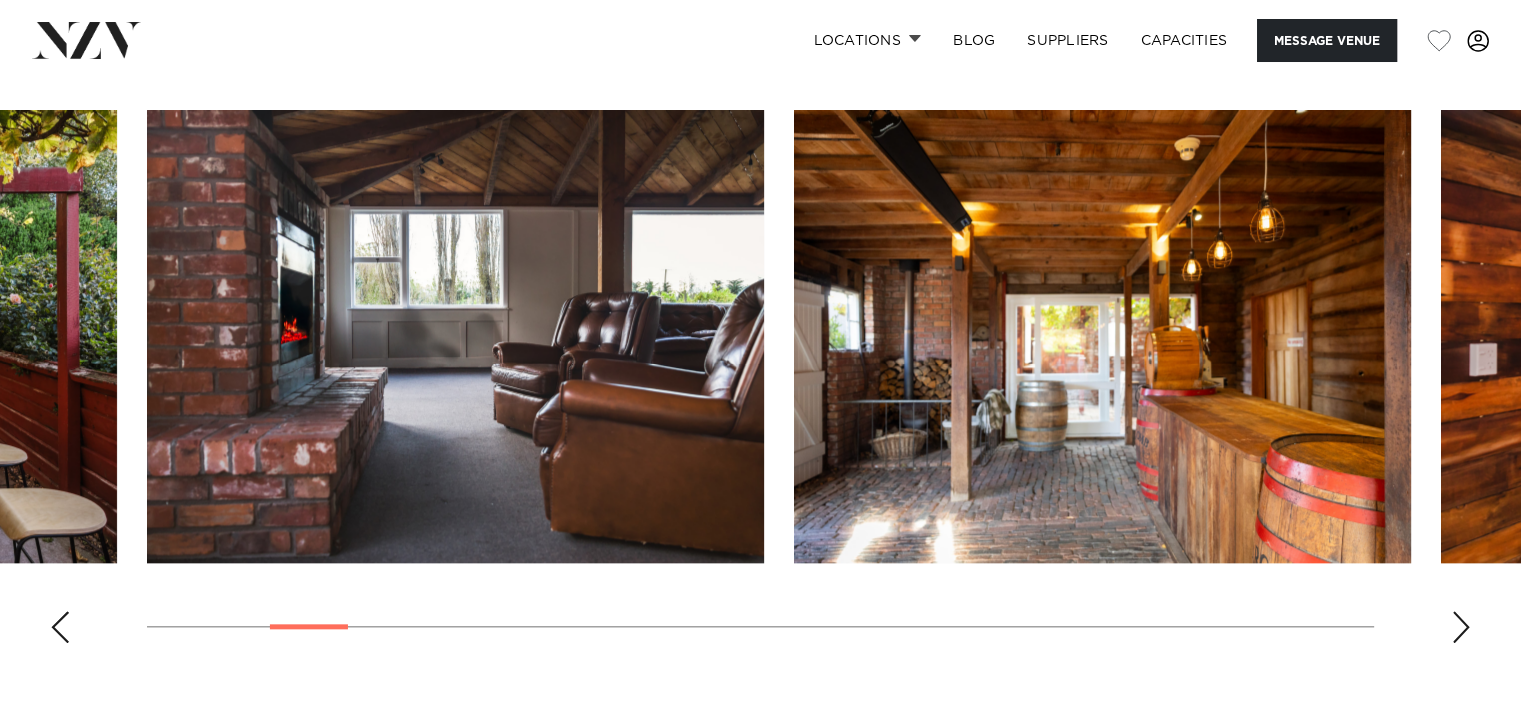 click at bounding box center (1461, 627) 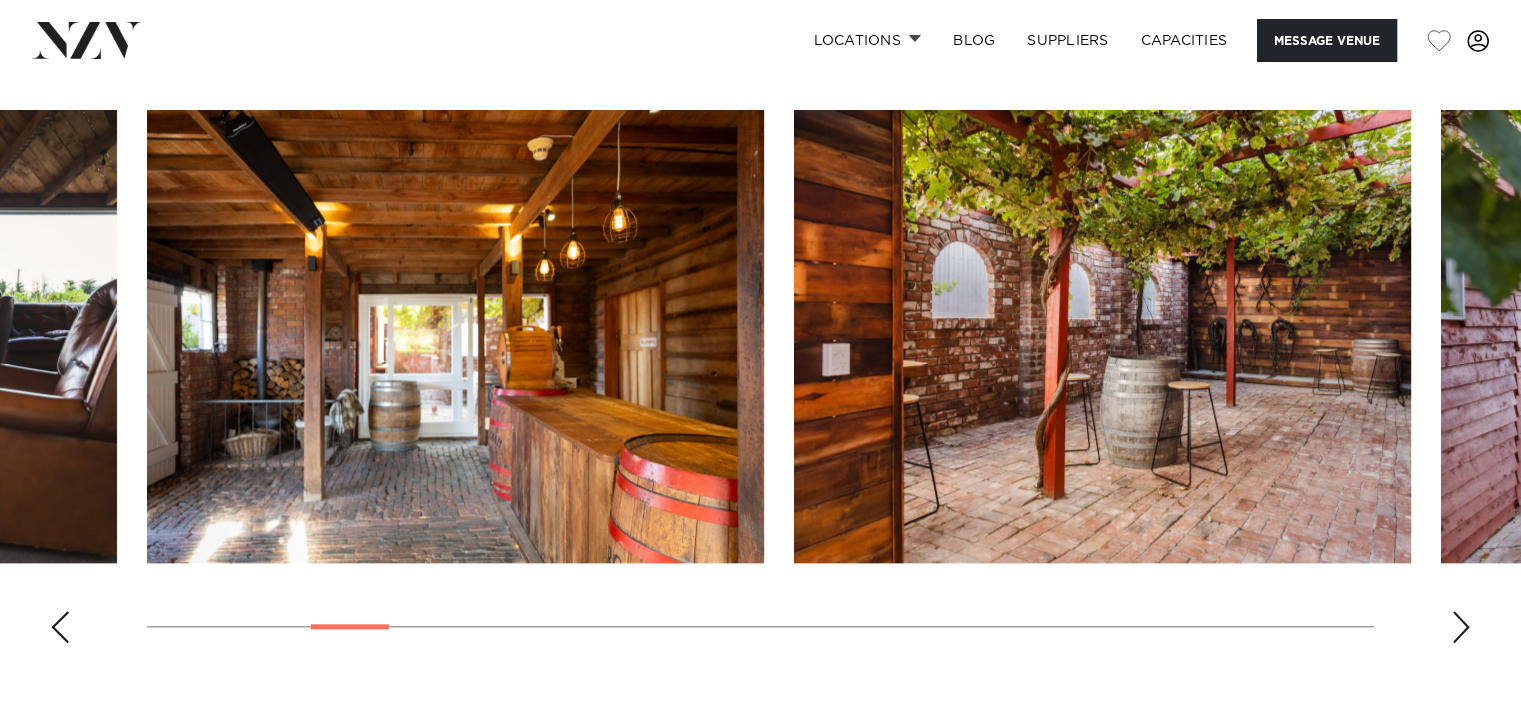 click at bounding box center (1461, 627) 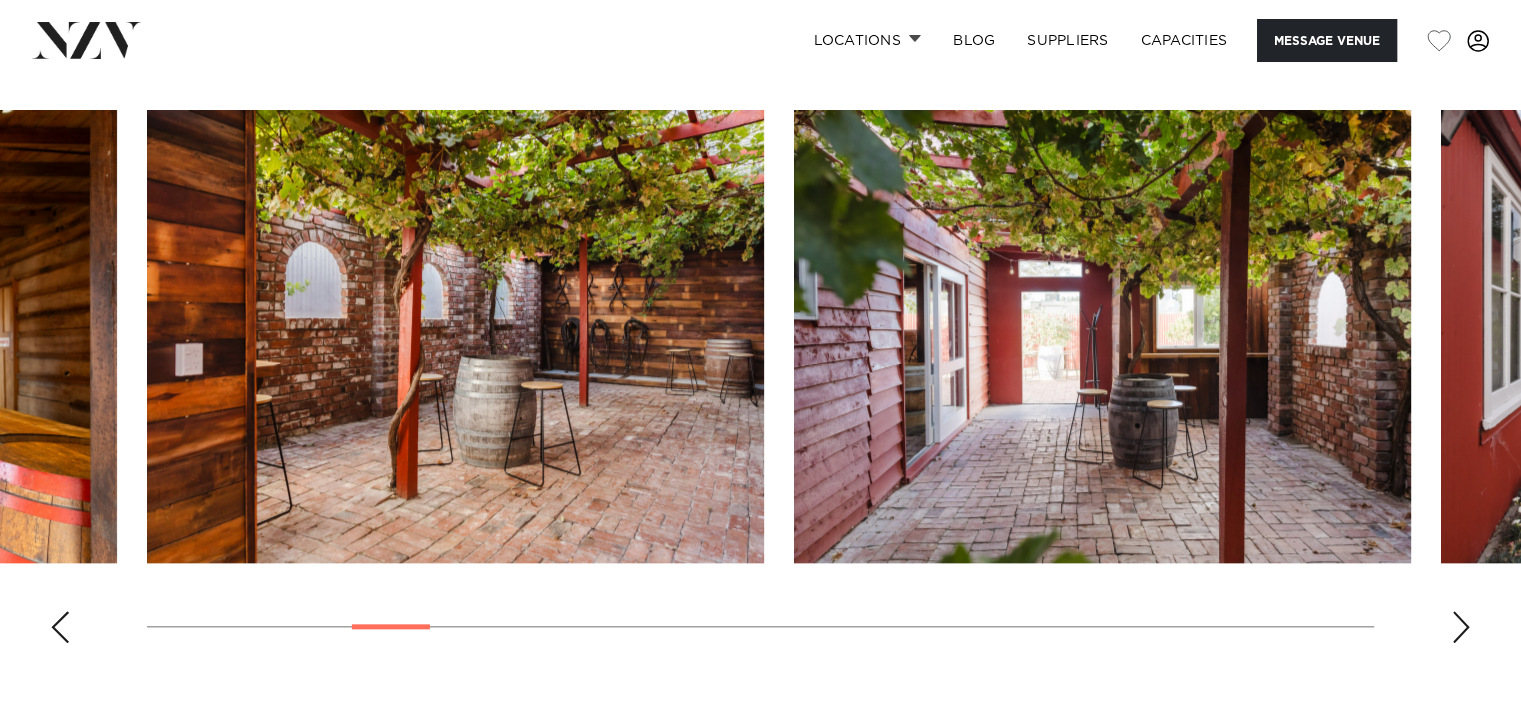 click at bounding box center (1461, 627) 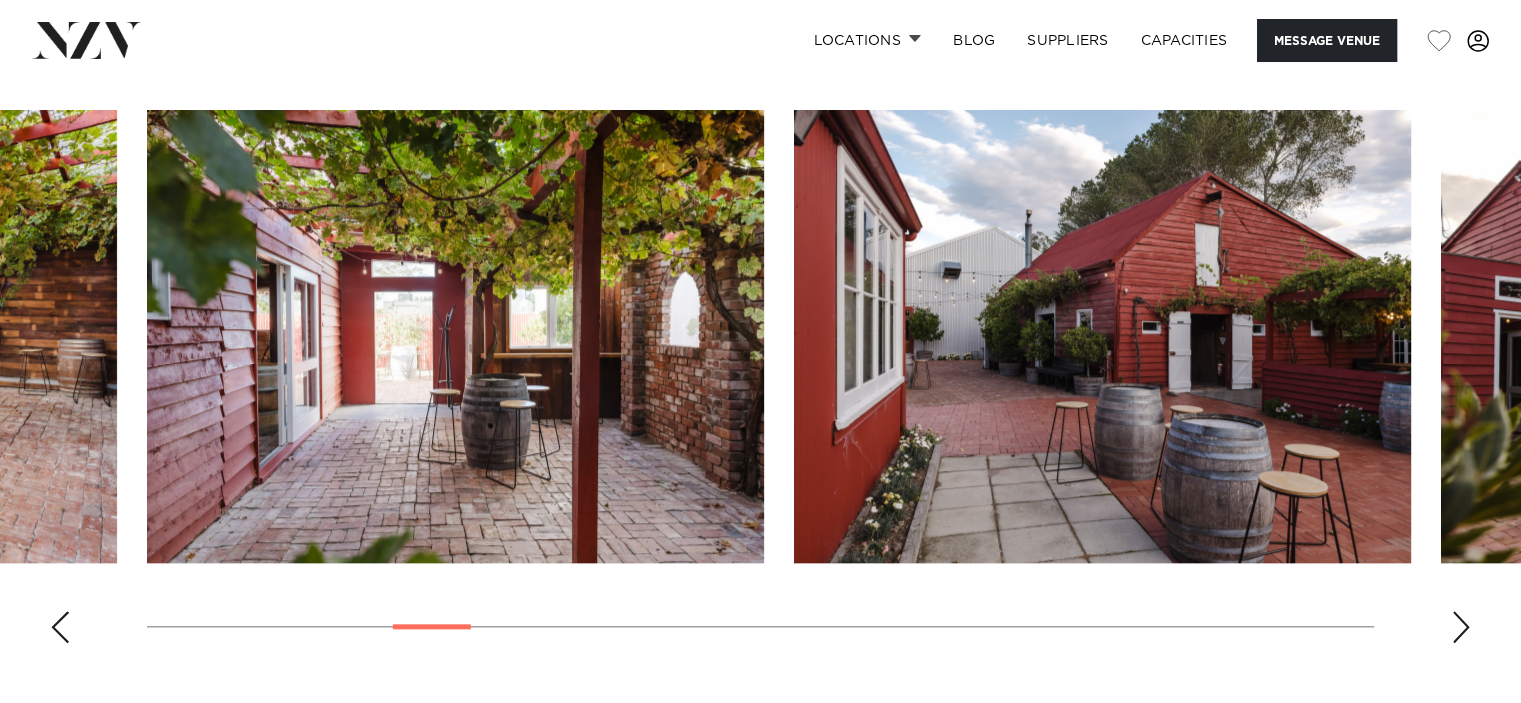 click at bounding box center (1461, 627) 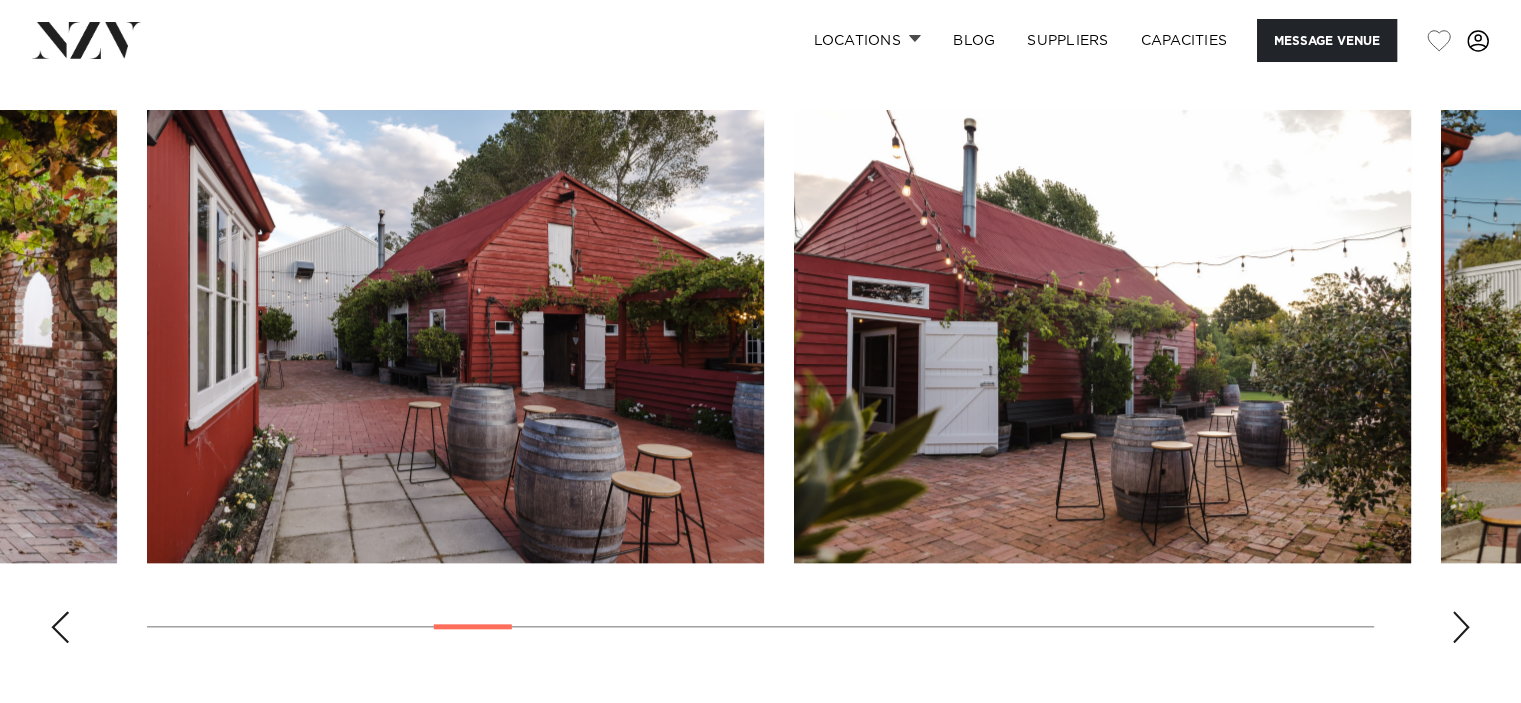 click at bounding box center [1461, 627] 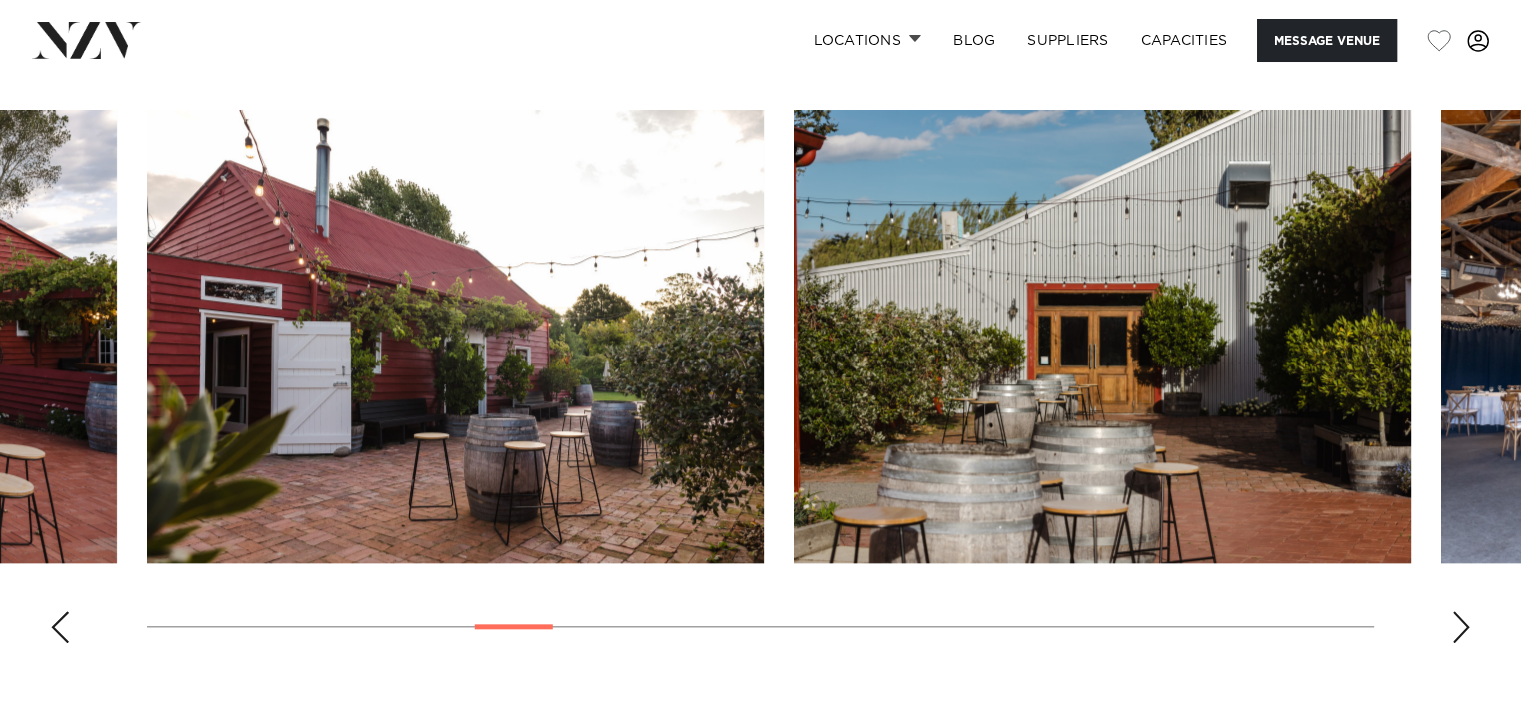 click at bounding box center (1461, 627) 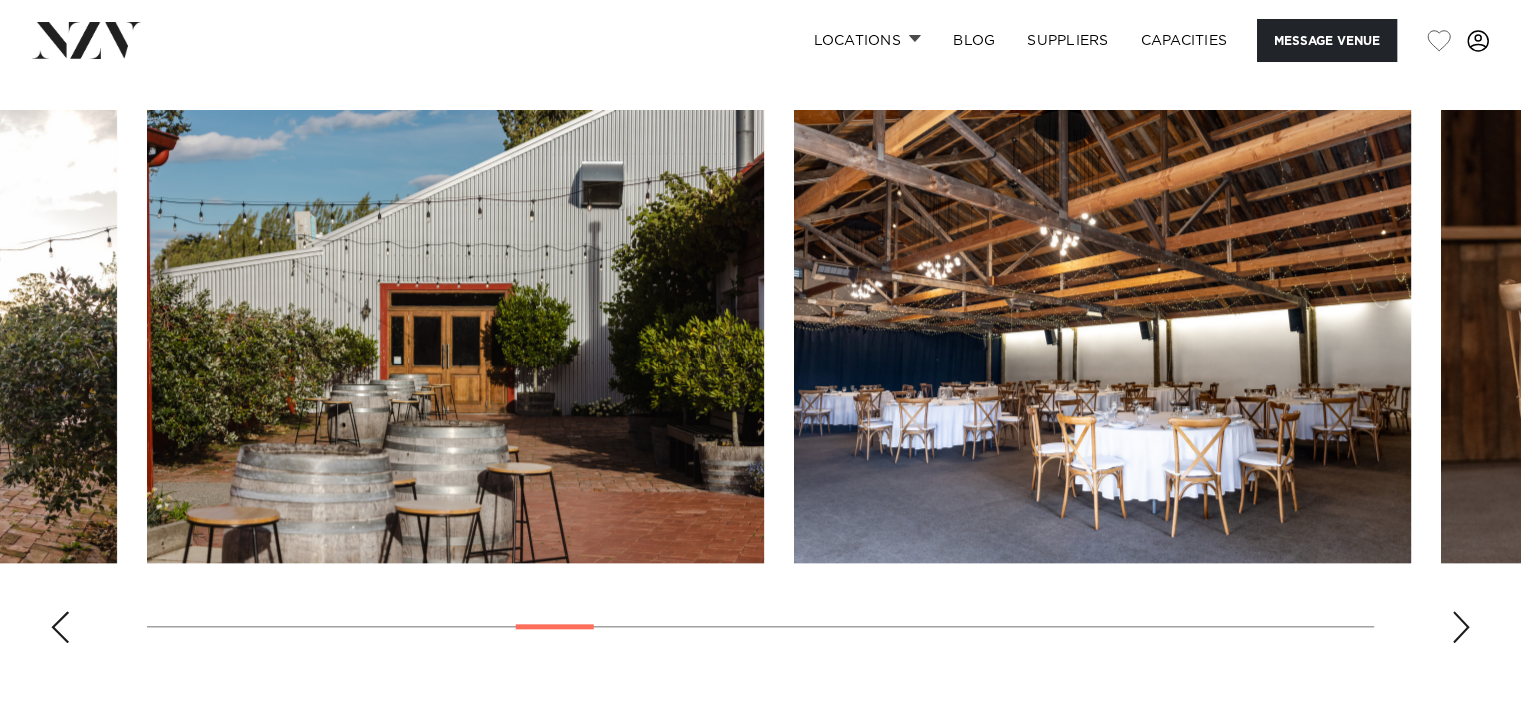 click at bounding box center (1461, 627) 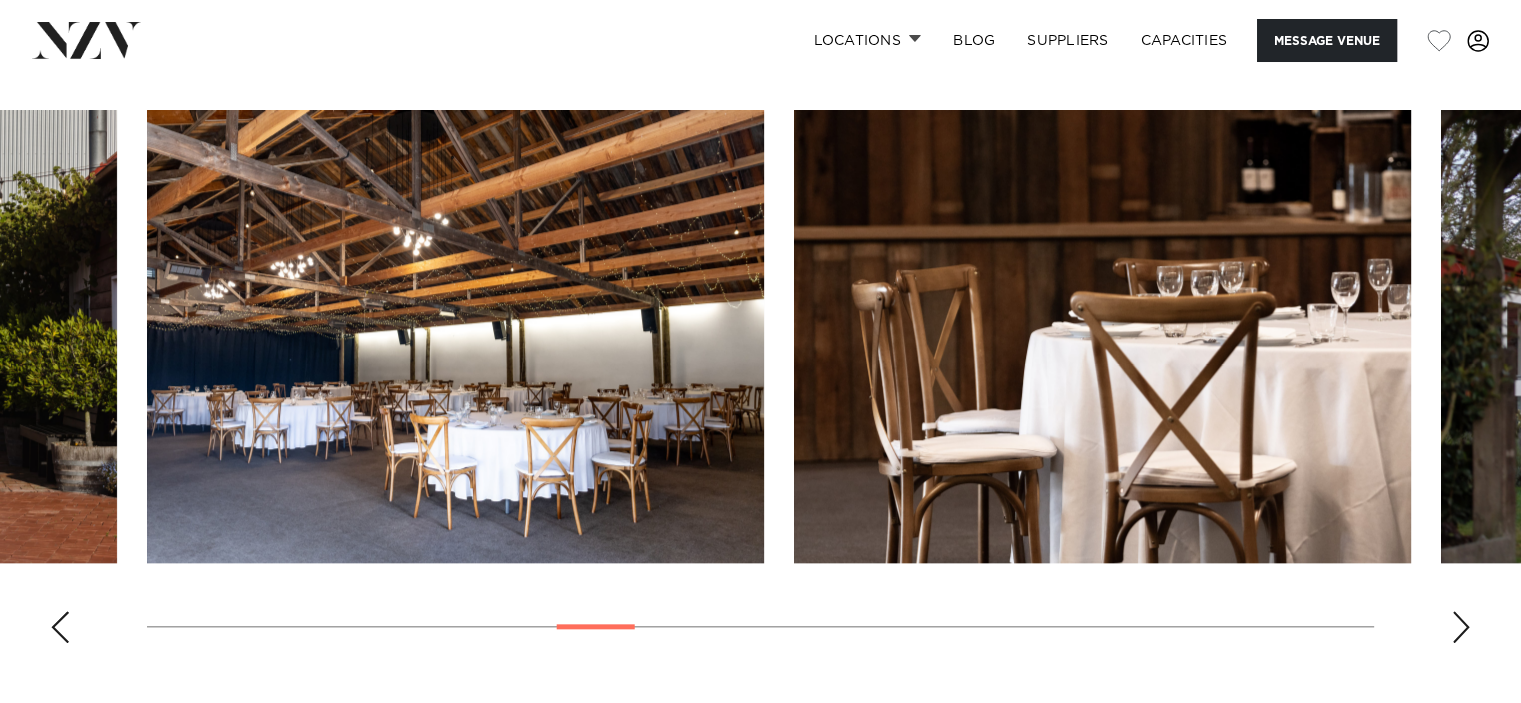 click at bounding box center (1461, 627) 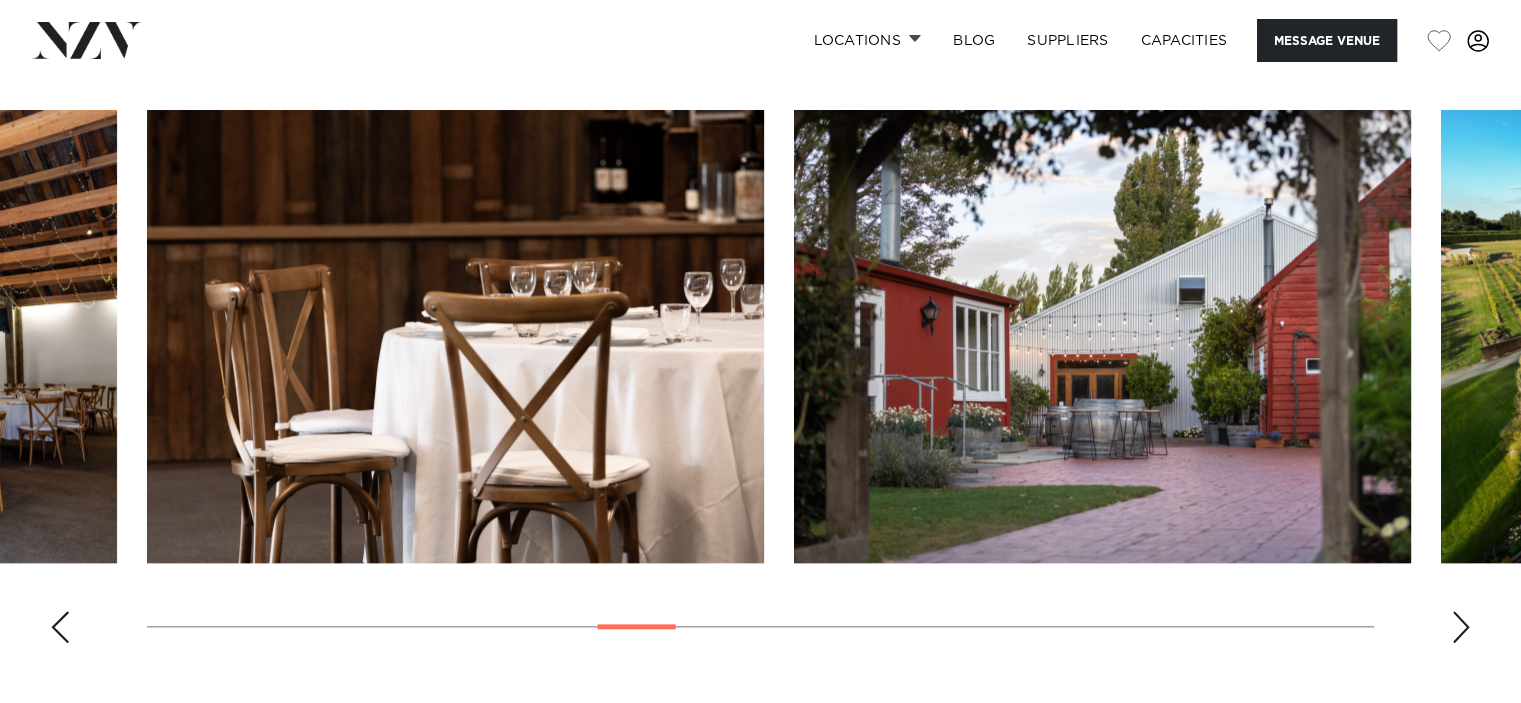 click at bounding box center (1461, 627) 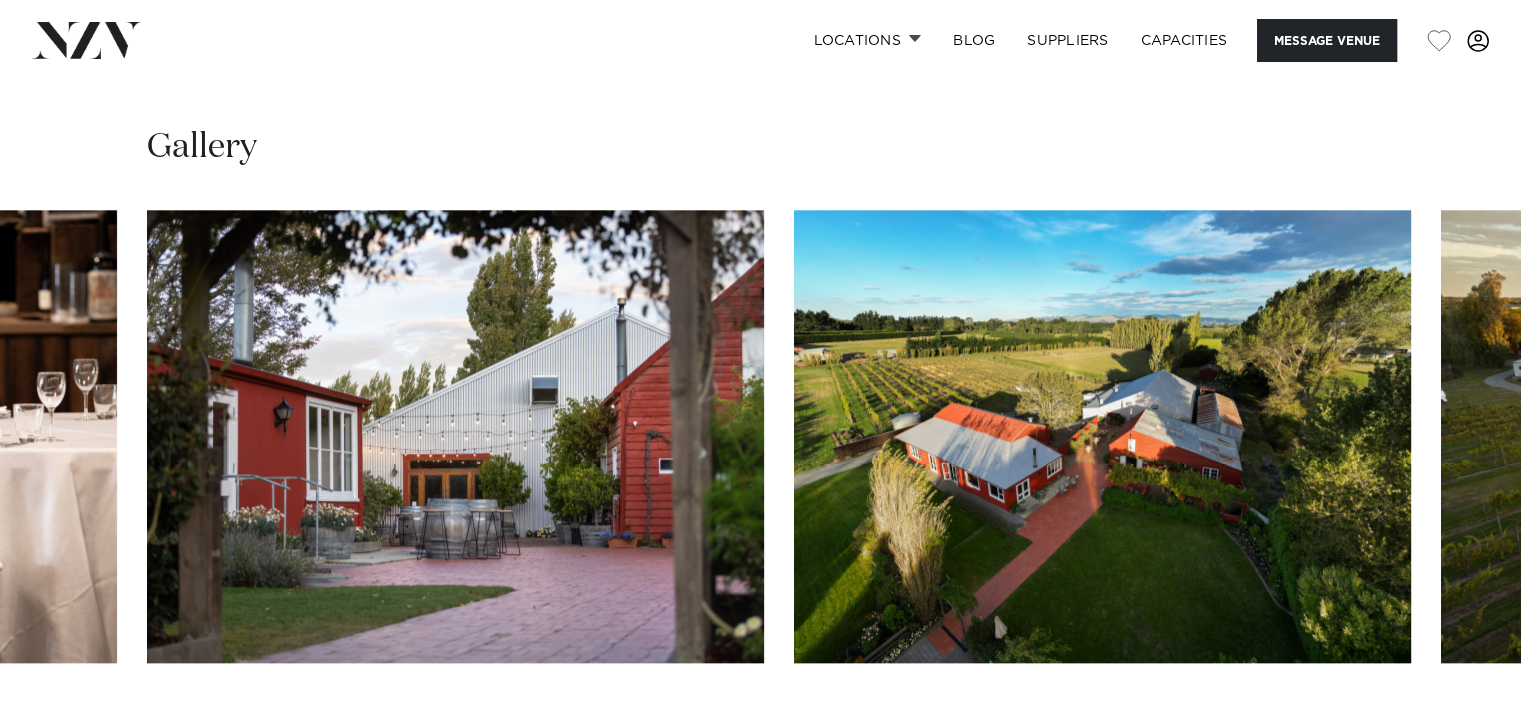 scroll, scrollTop: 2000, scrollLeft: 0, axis: vertical 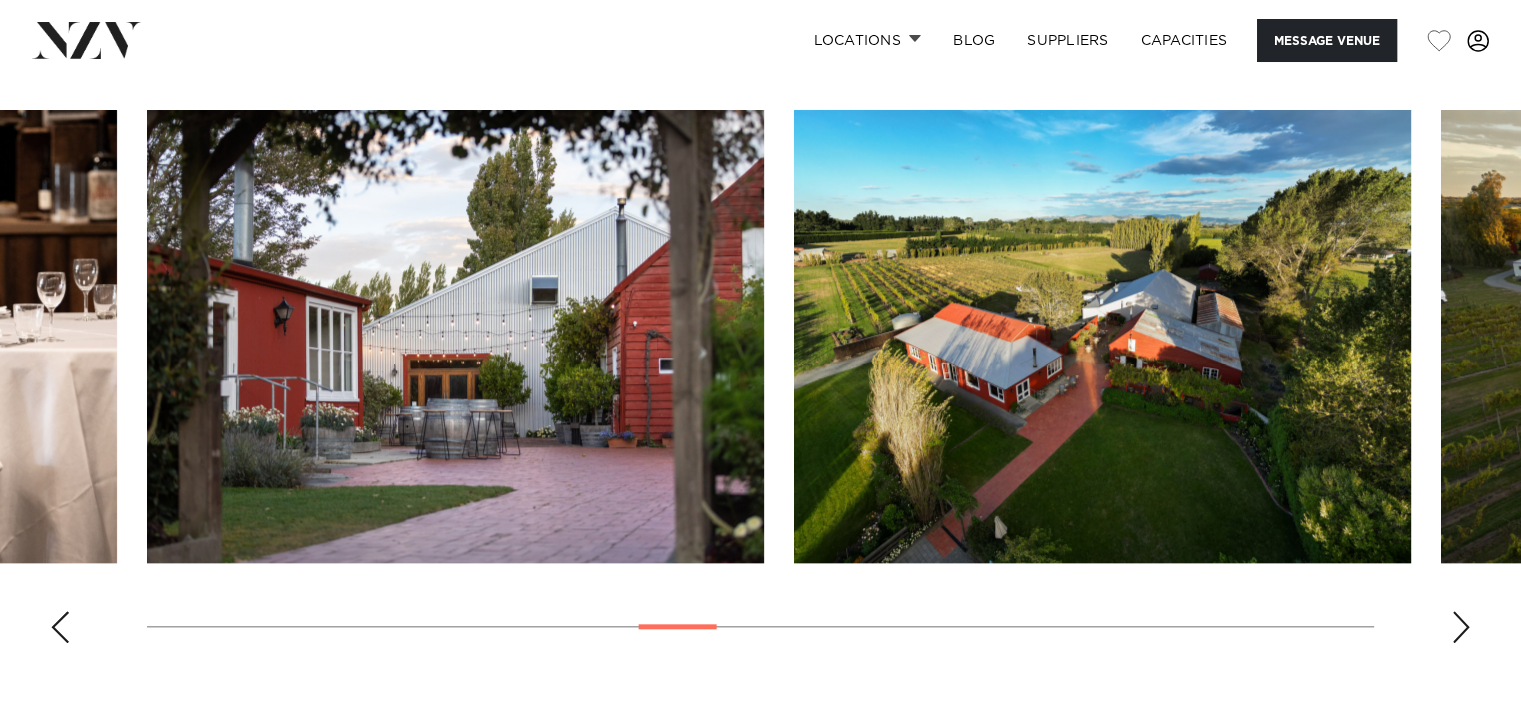 click at bounding box center [1461, 627] 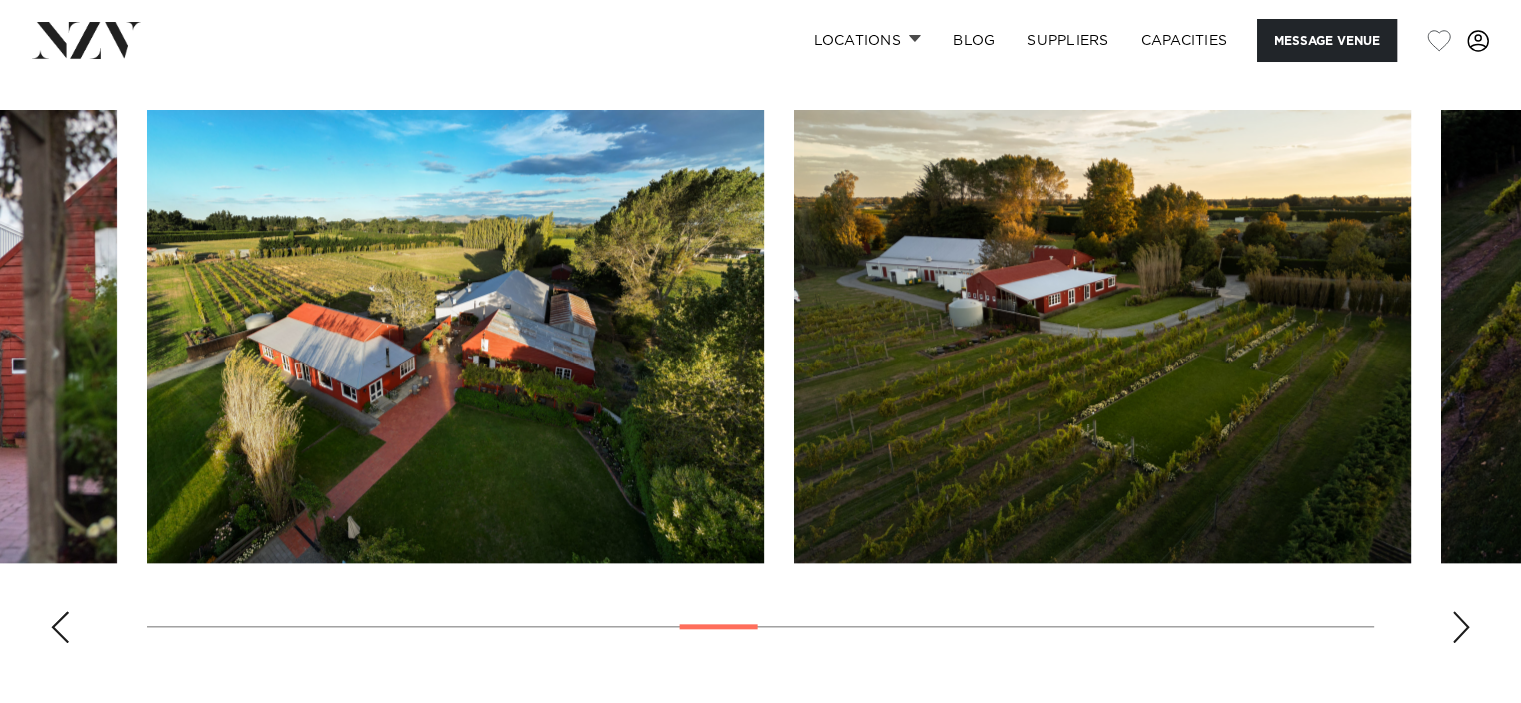 click at bounding box center [1461, 627] 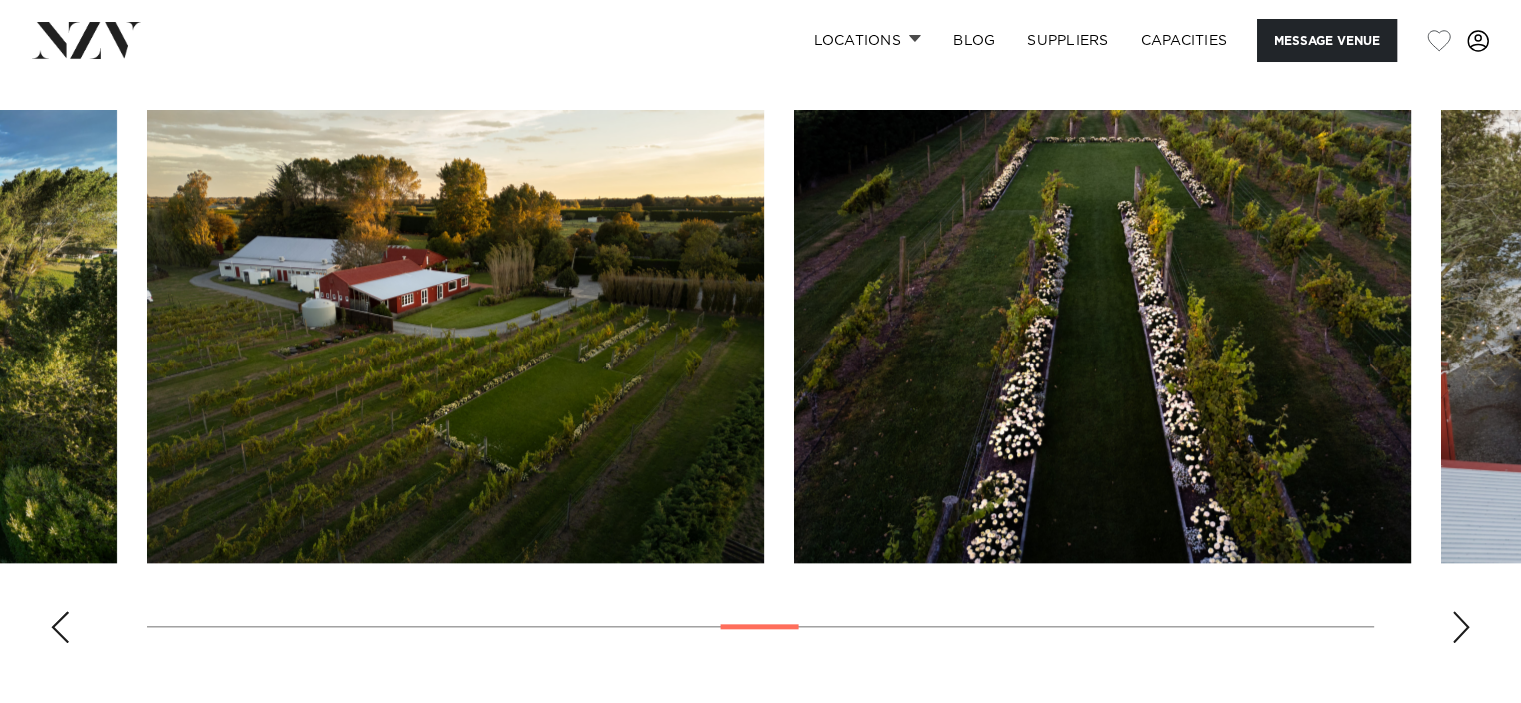 click at bounding box center [1461, 627] 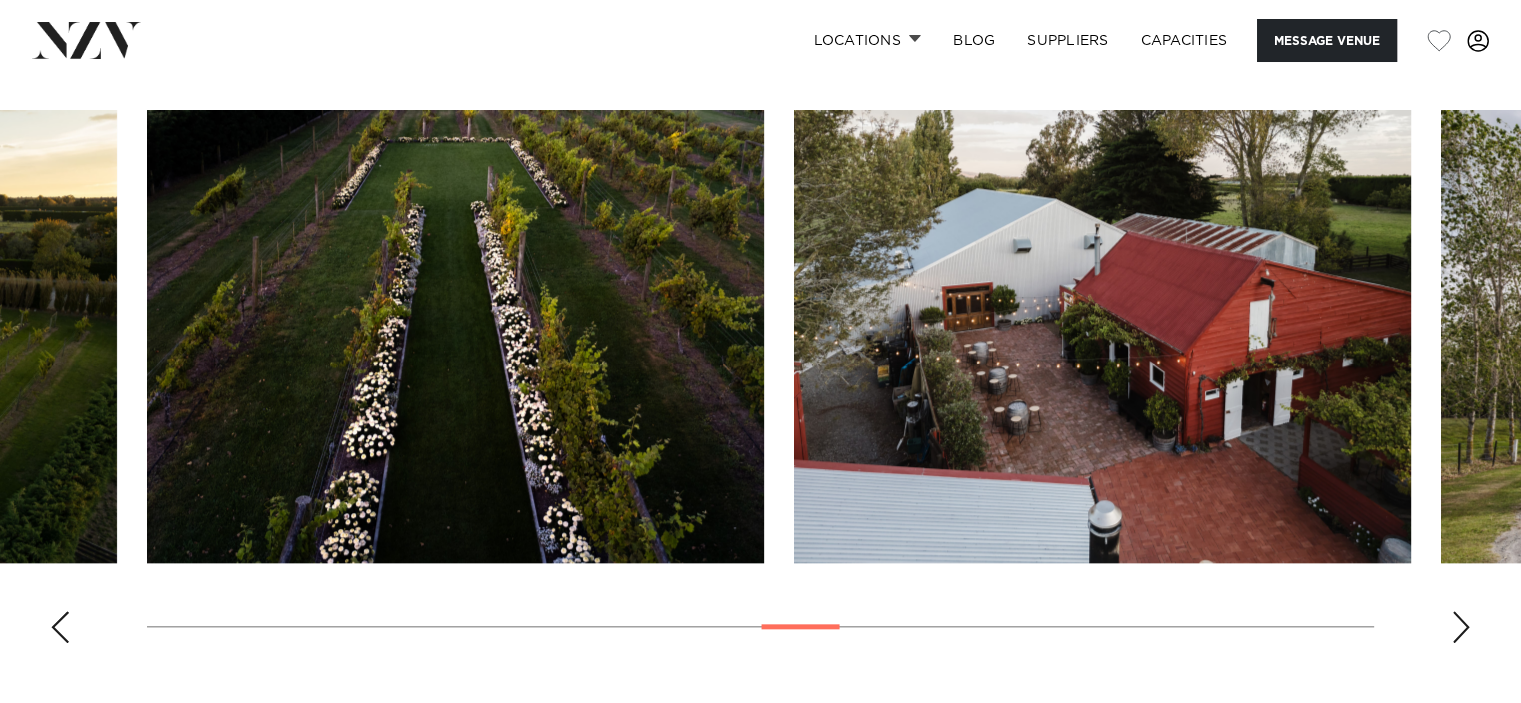 click at bounding box center (1461, 627) 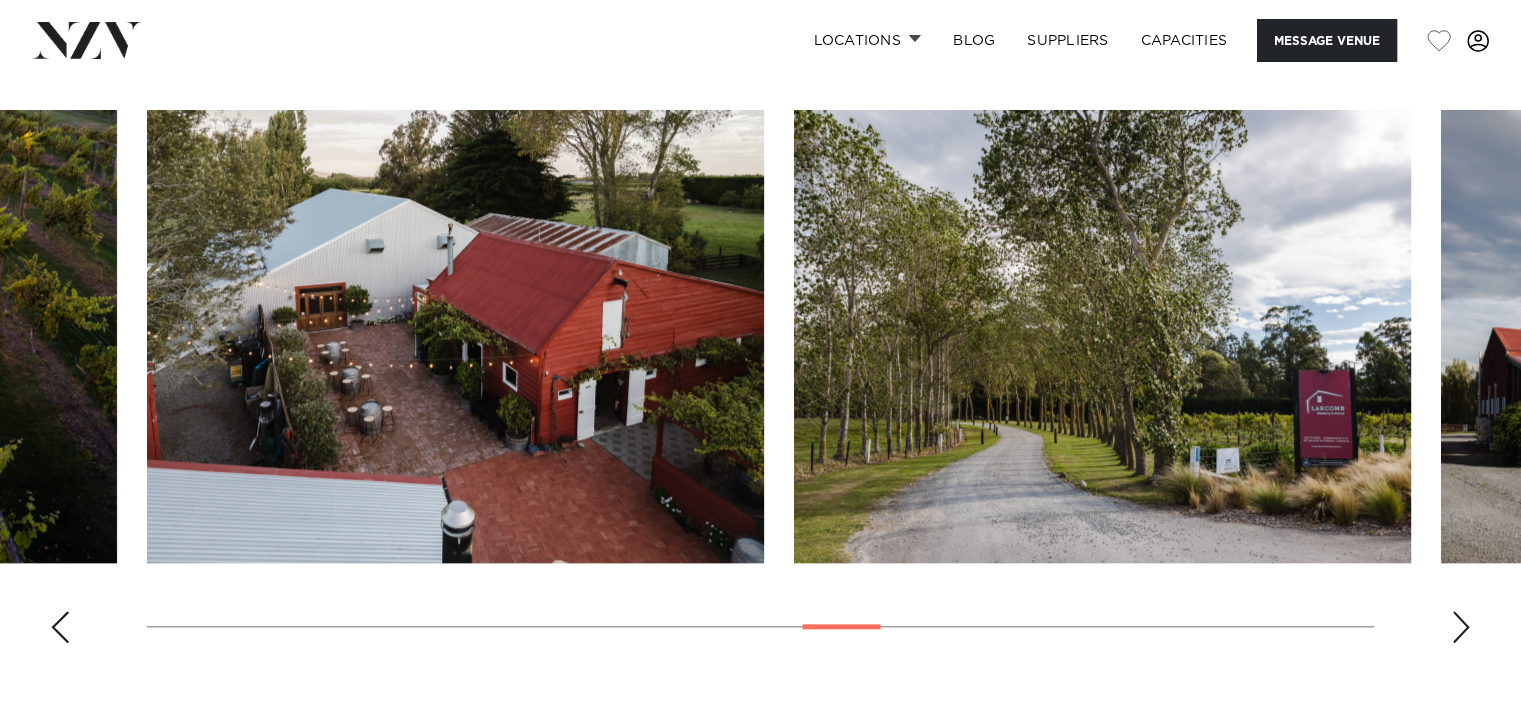 click at bounding box center [1461, 627] 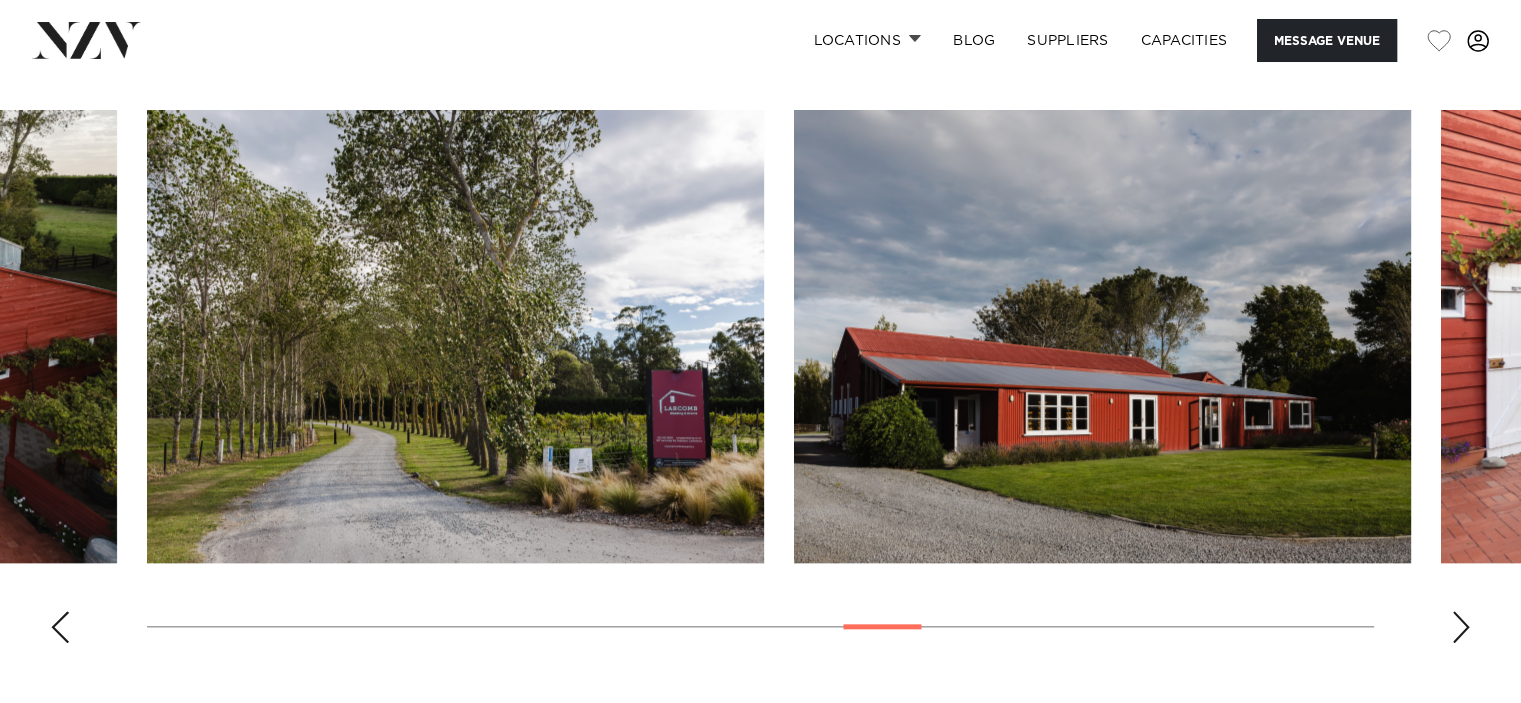 click at bounding box center (1461, 627) 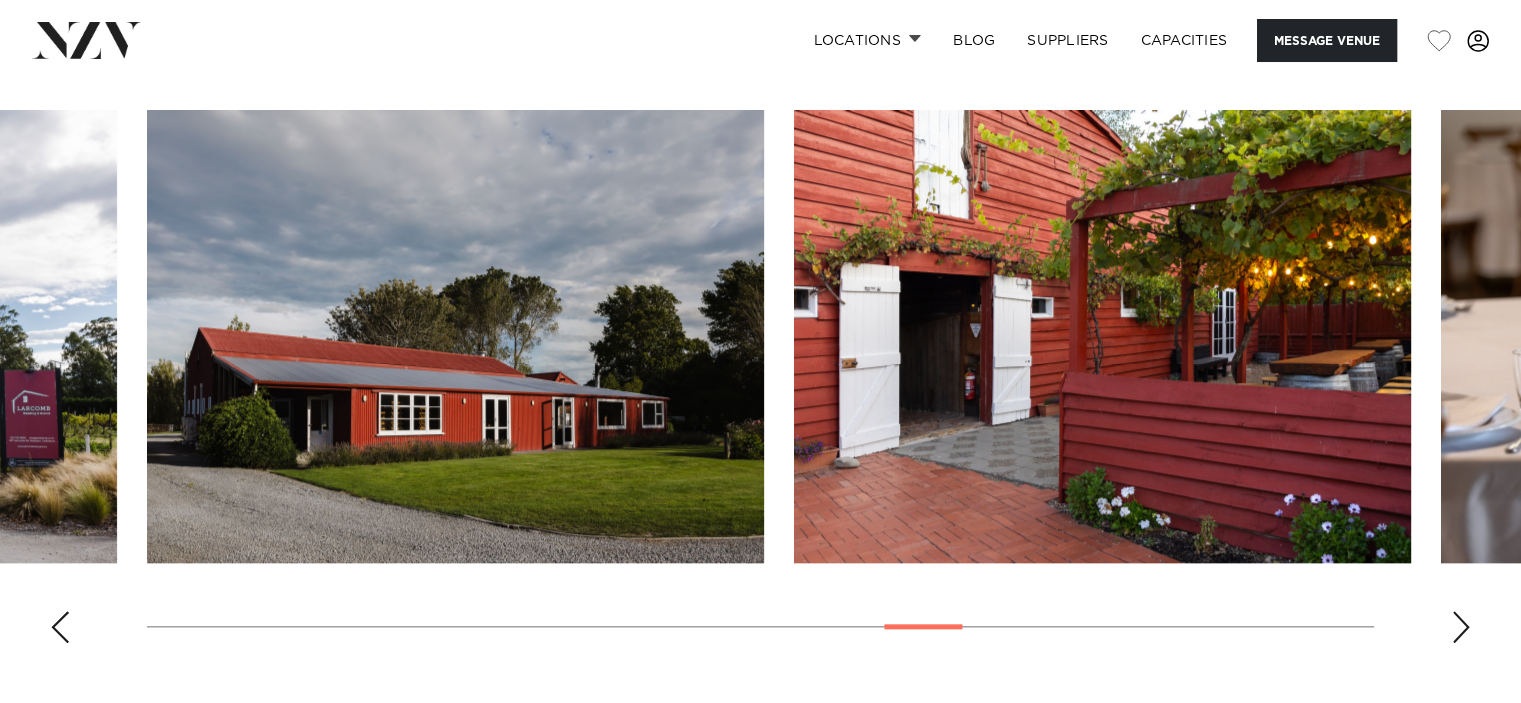 click at bounding box center (1461, 627) 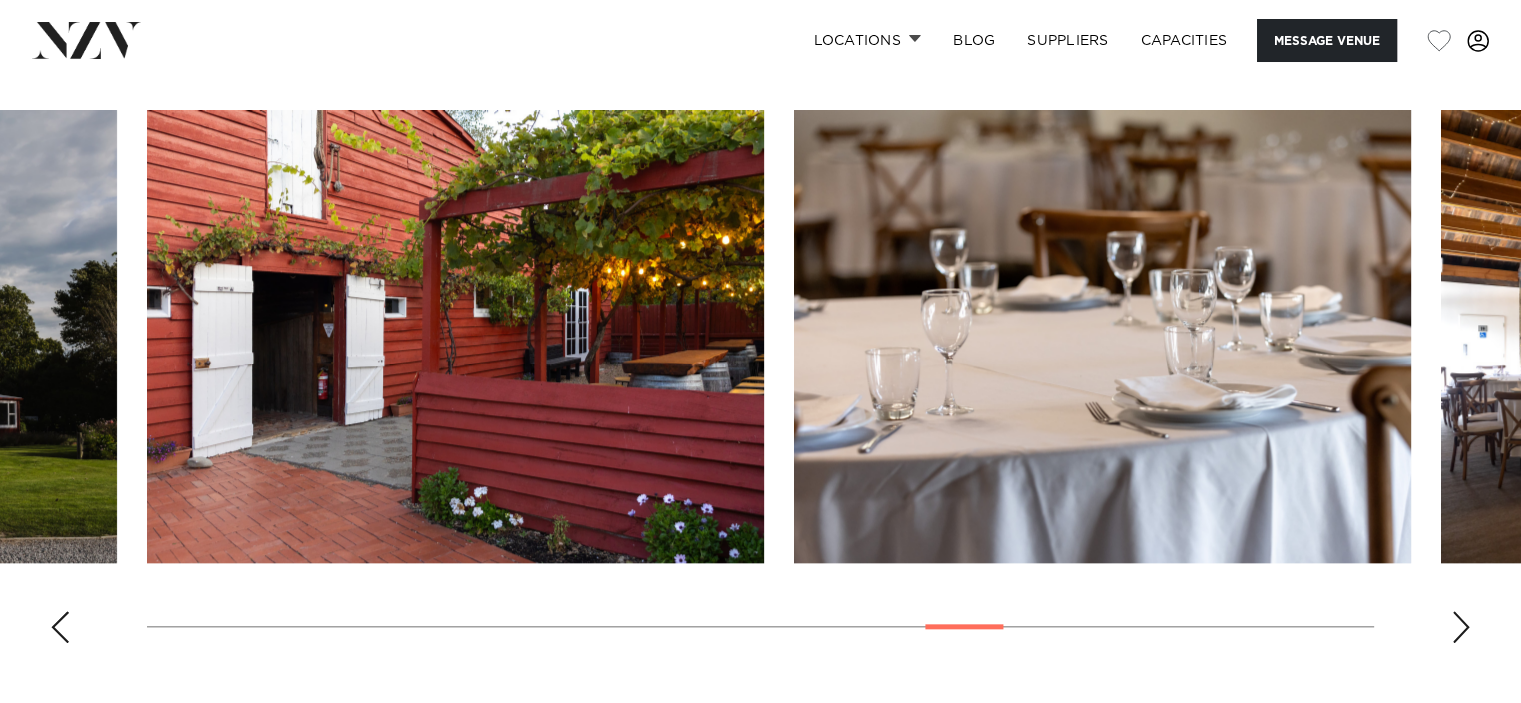 click at bounding box center [1461, 627] 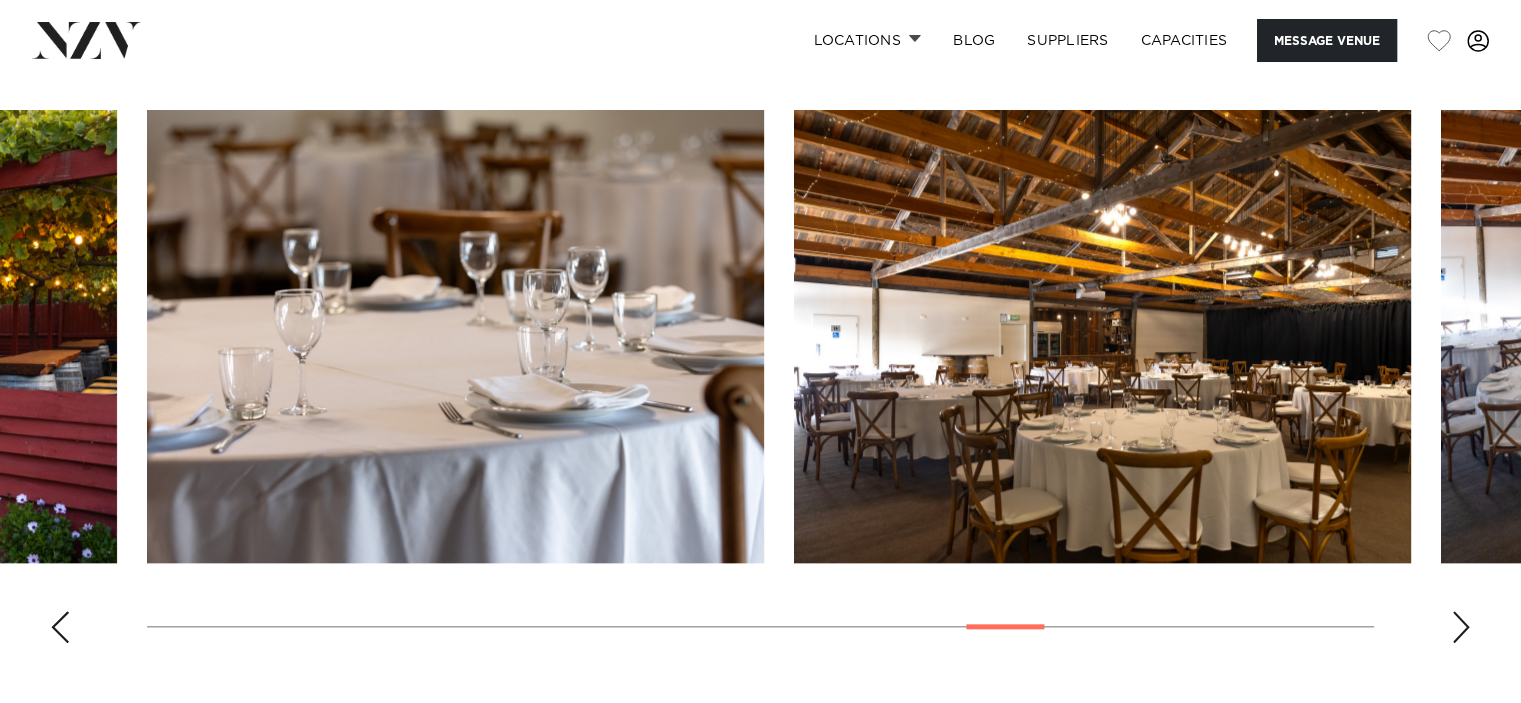click at bounding box center [1461, 627] 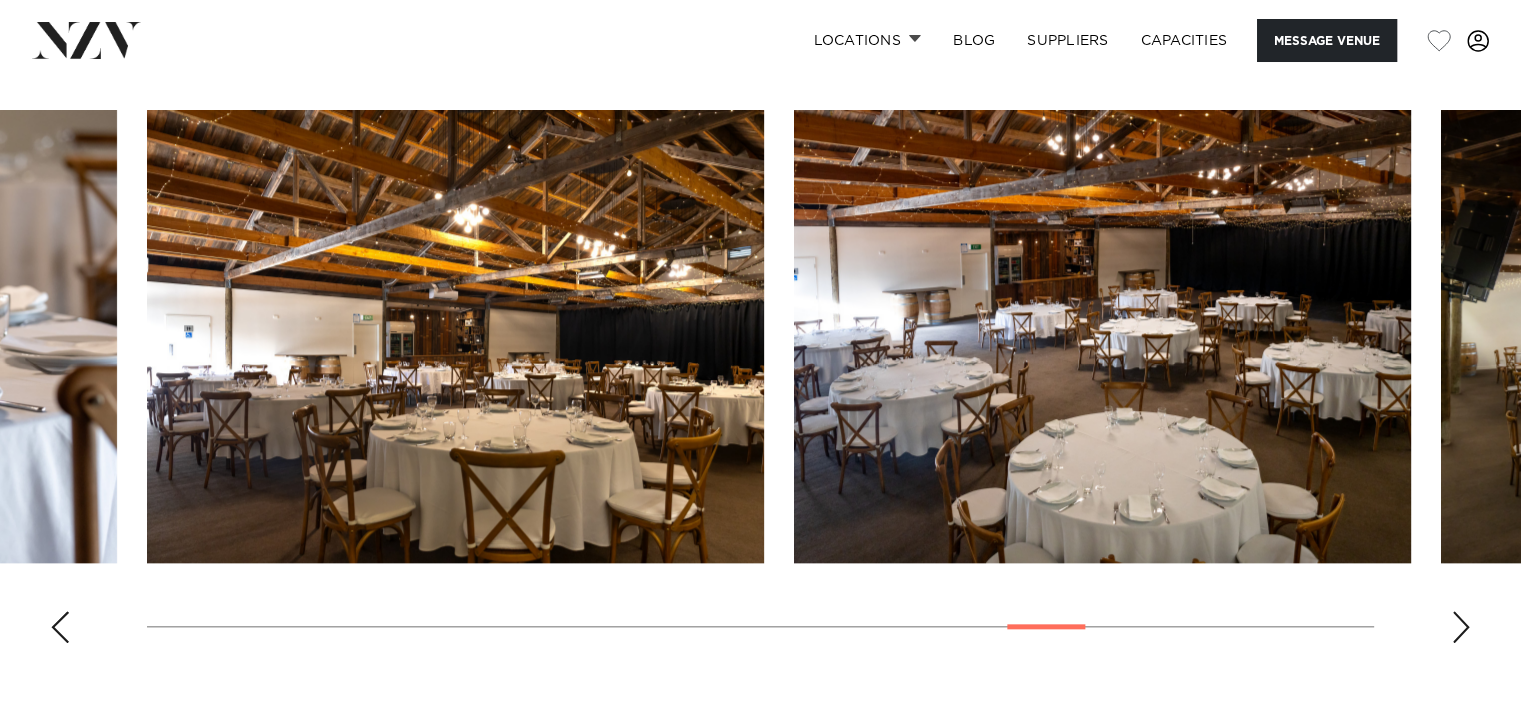 click at bounding box center (1461, 627) 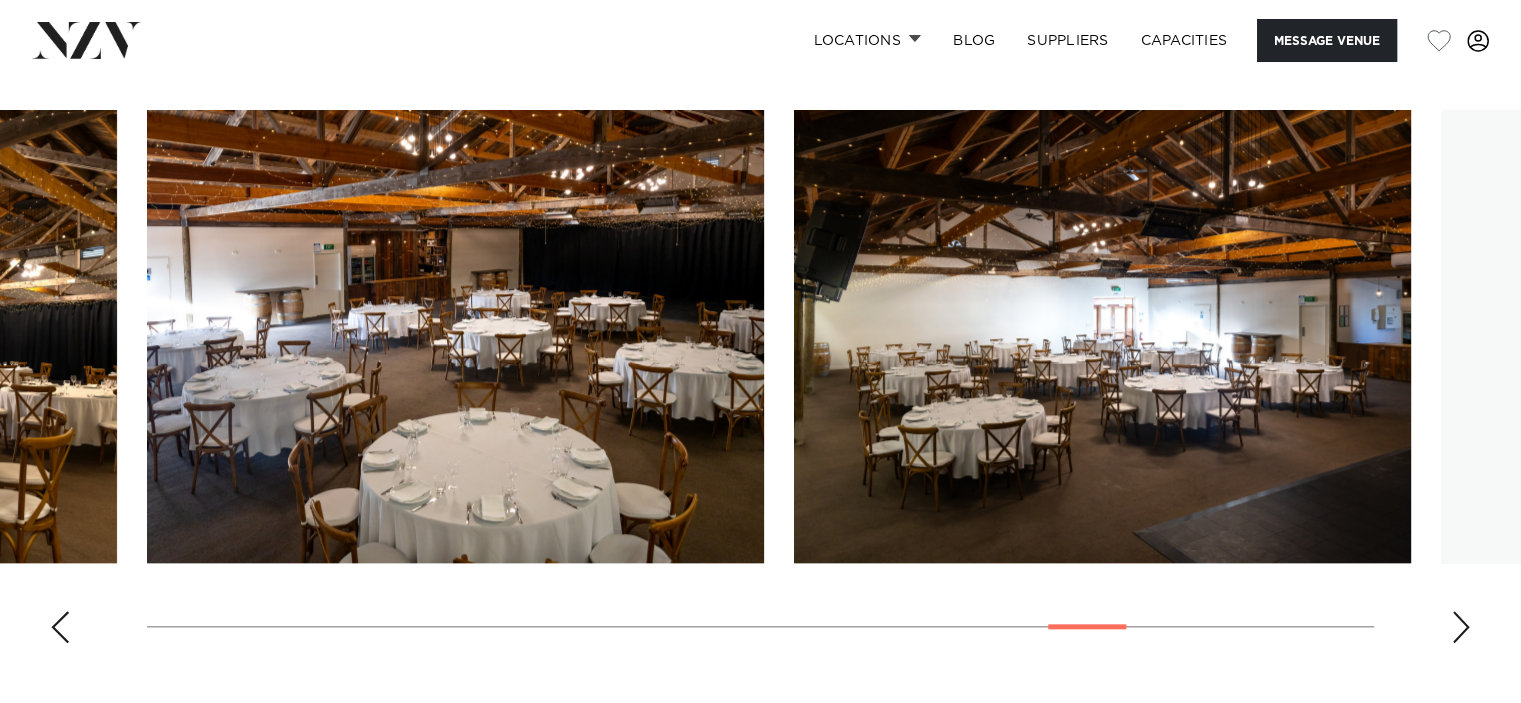 click at bounding box center (1461, 627) 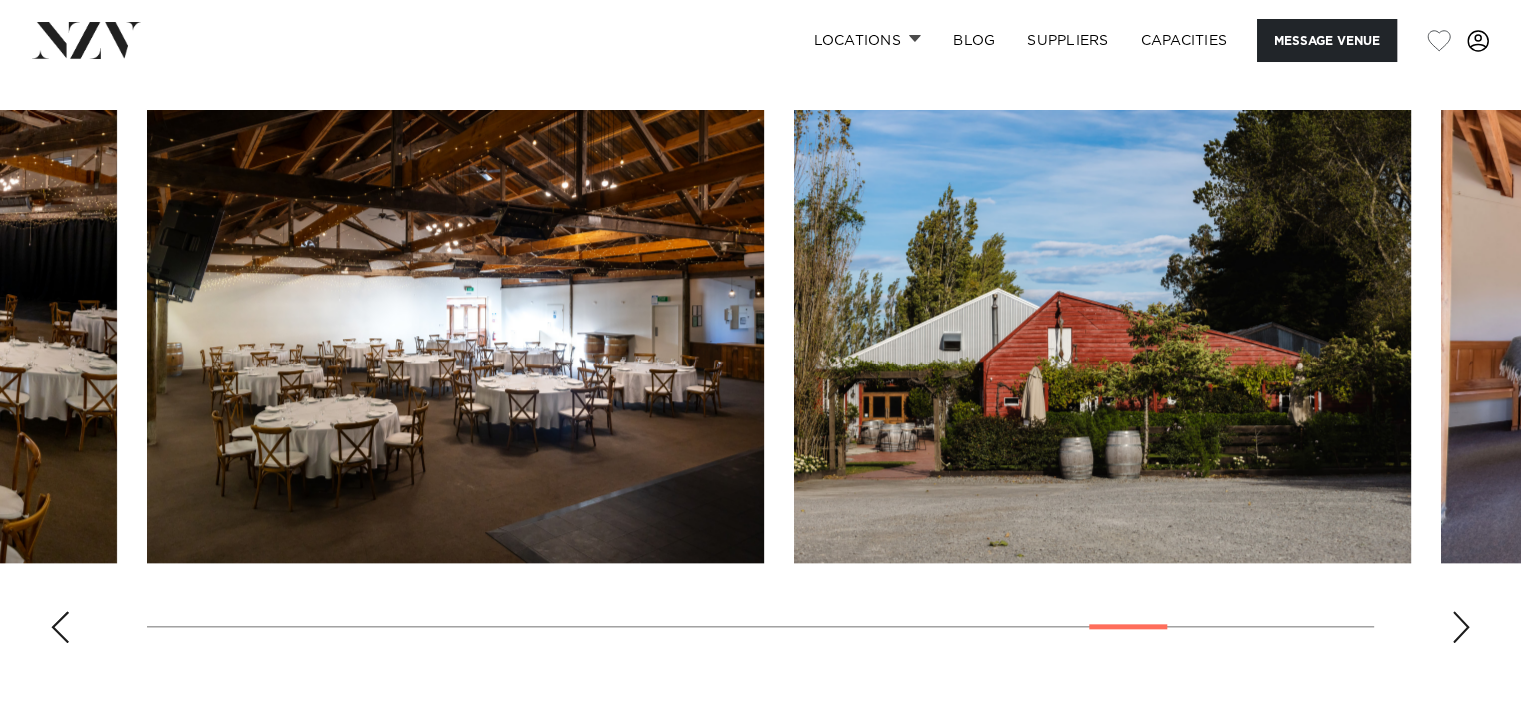 click at bounding box center [1461, 627] 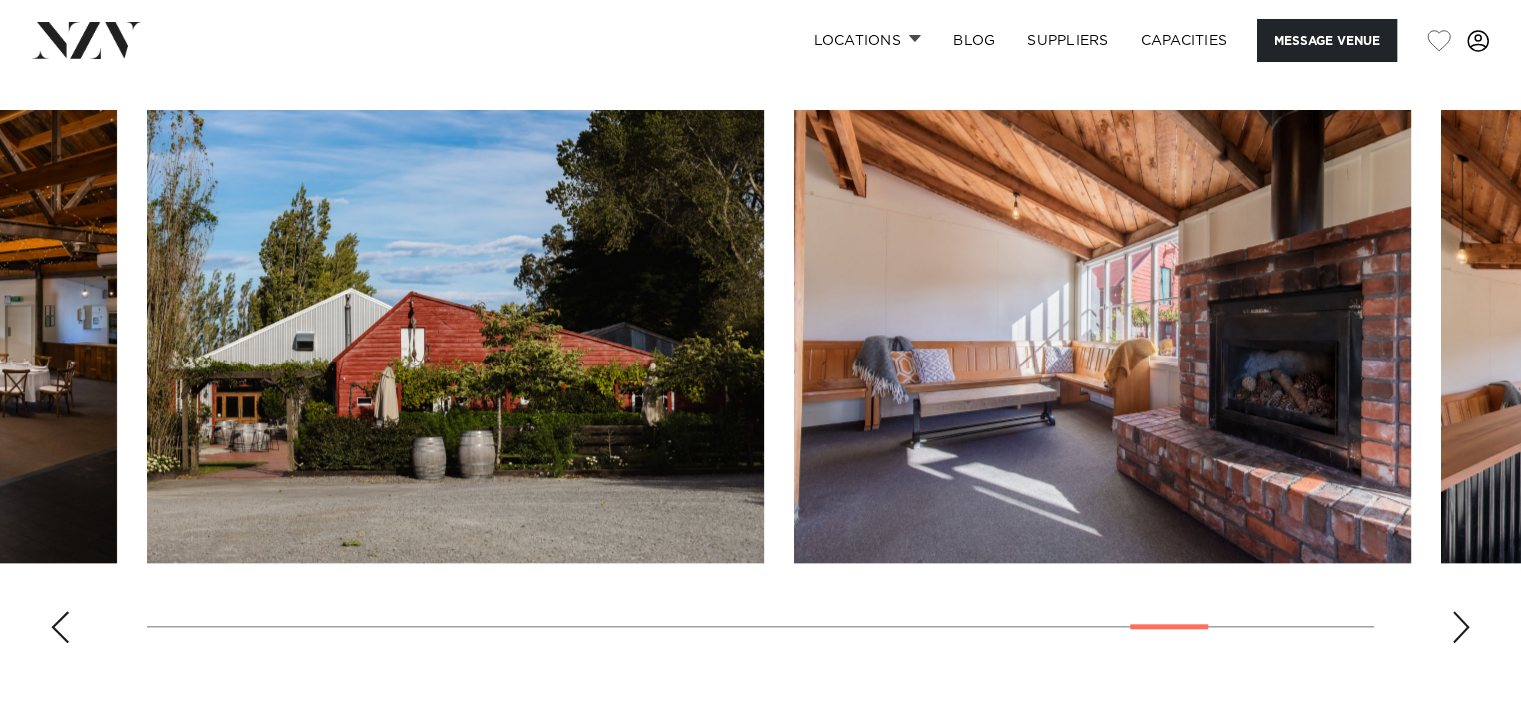 click at bounding box center [1461, 627] 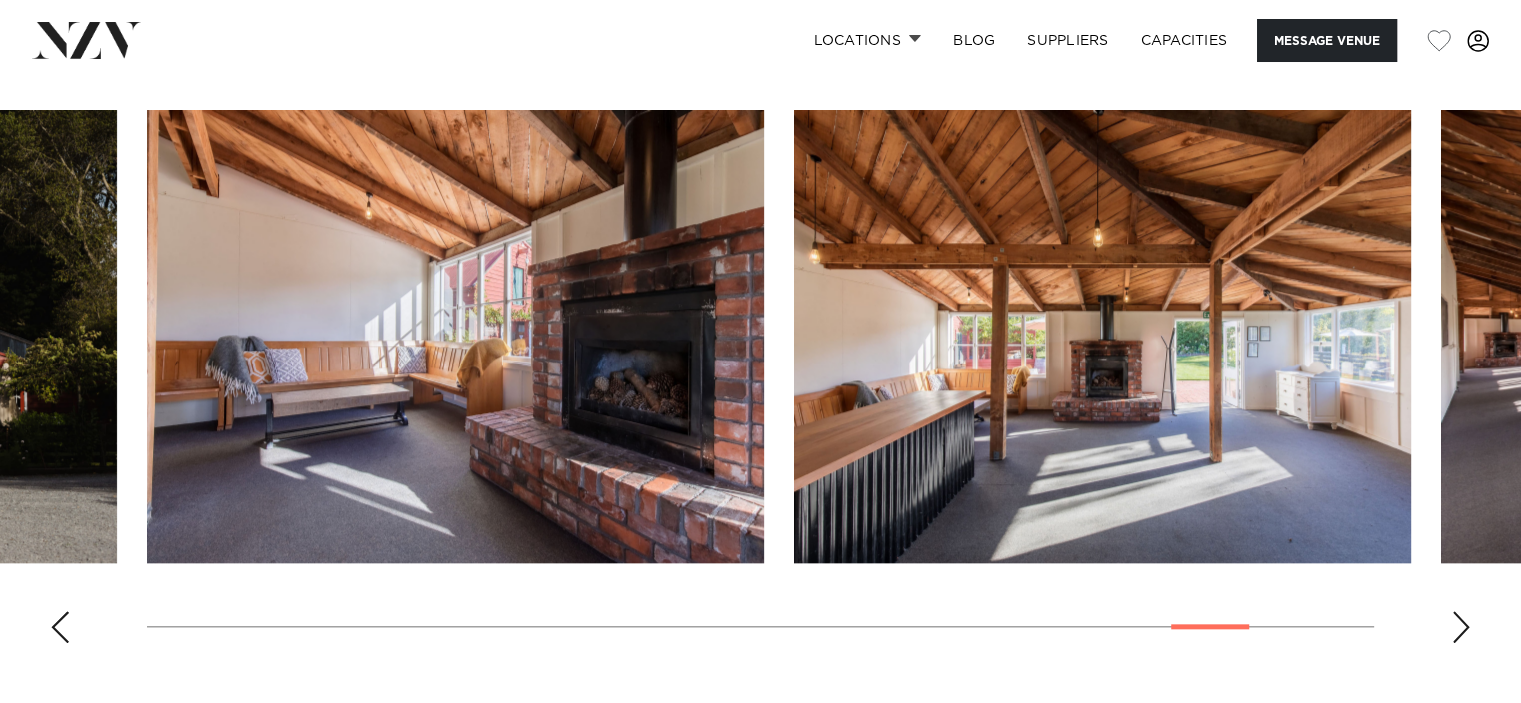 click at bounding box center [1461, 627] 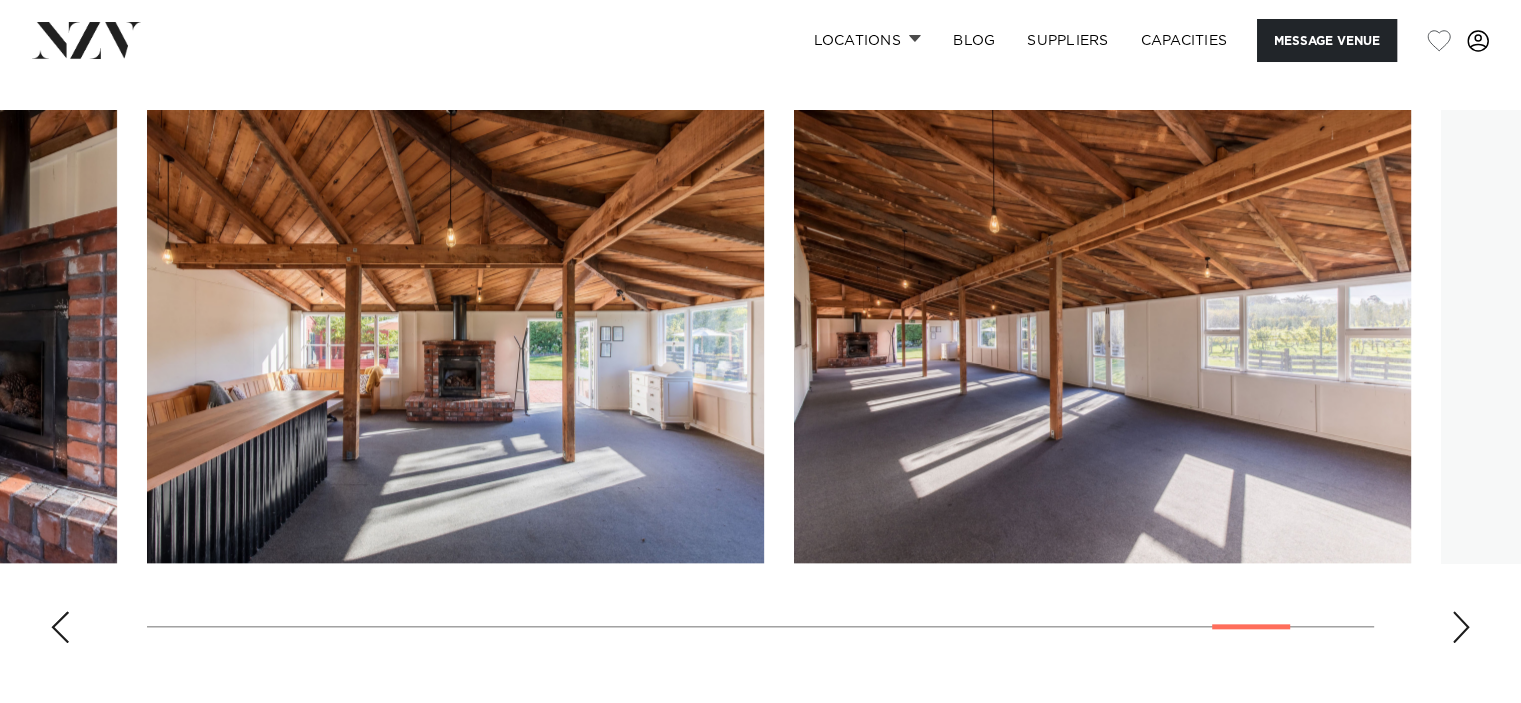 click at bounding box center (1461, 627) 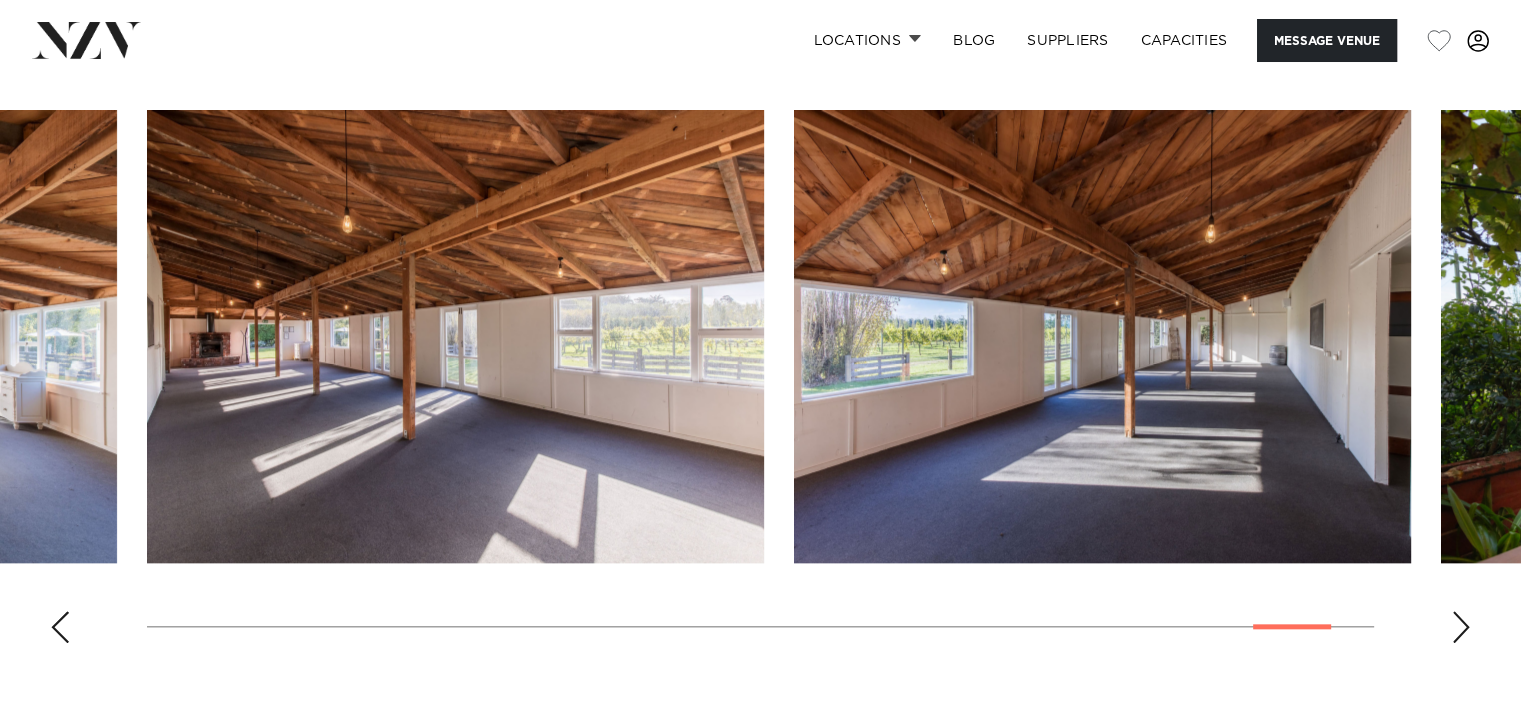 click at bounding box center [1461, 627] 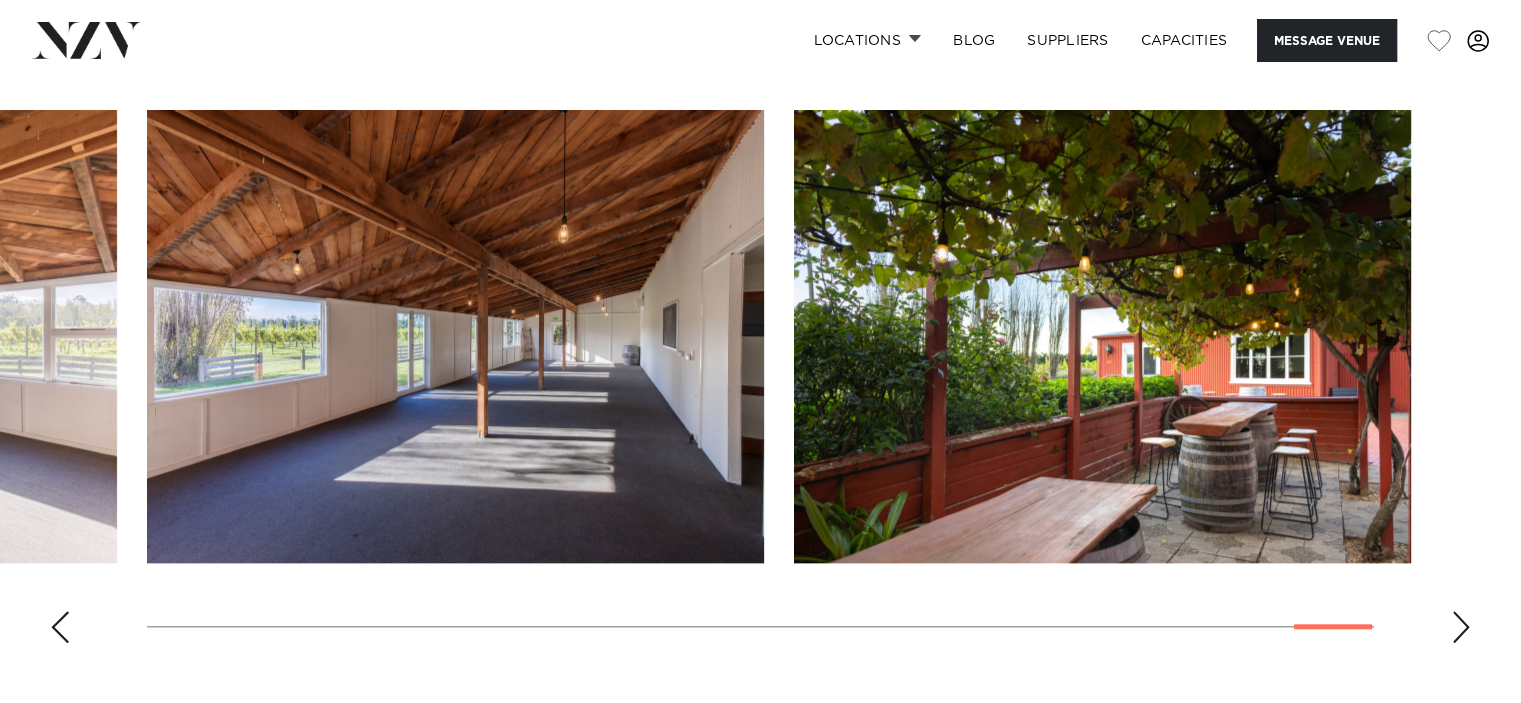 click at bounding box center [1461, 627] 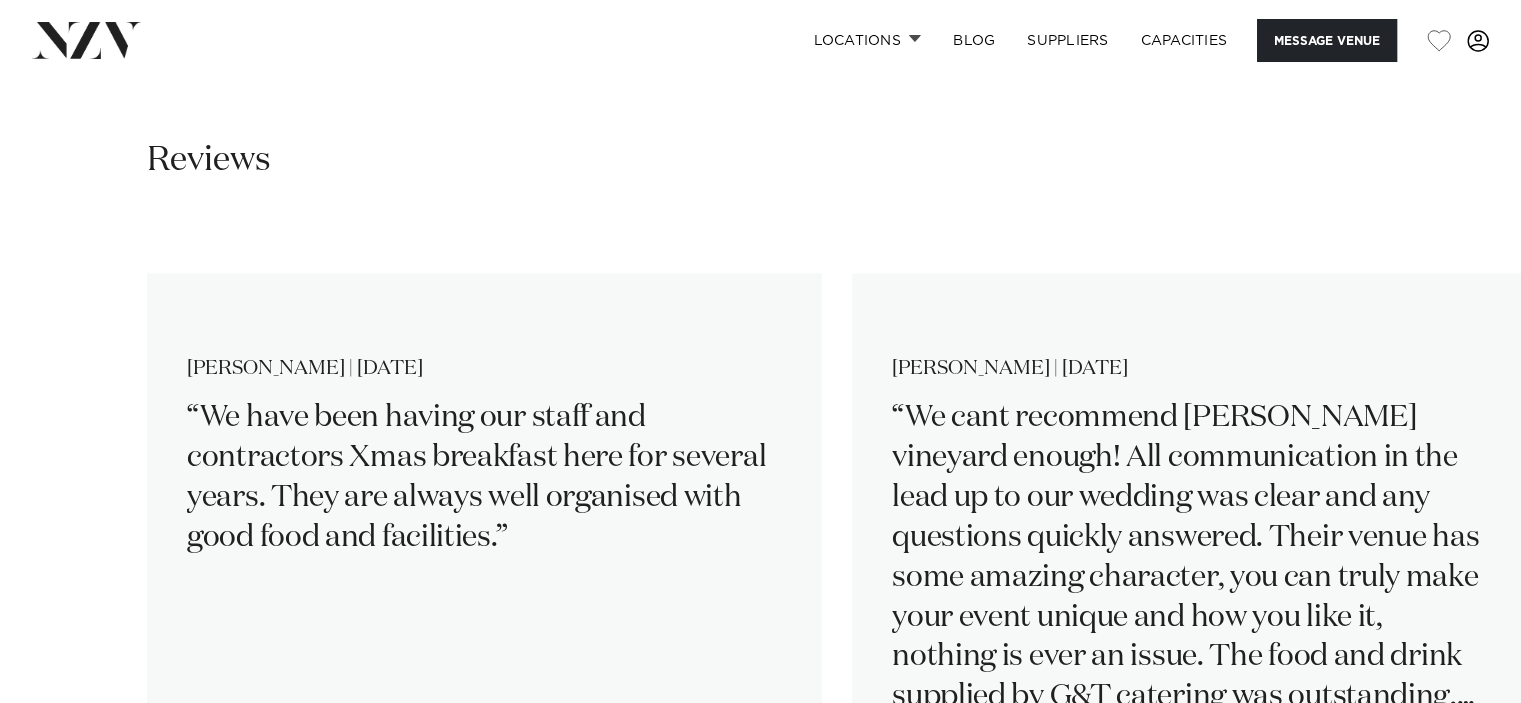 scroll, scrollTop: 2600, scrollLeft: 0, axis: vertical 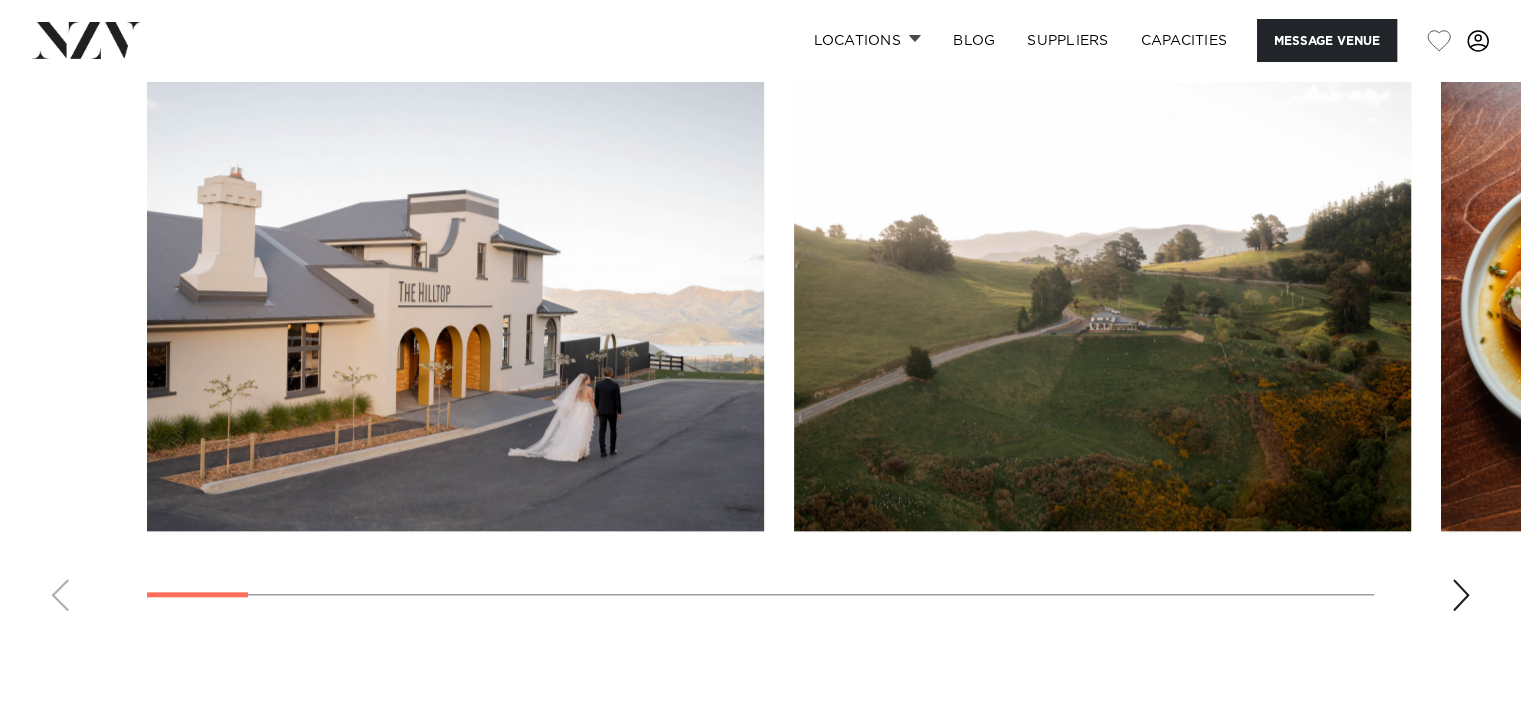 click at bounding box center [1461, 595] 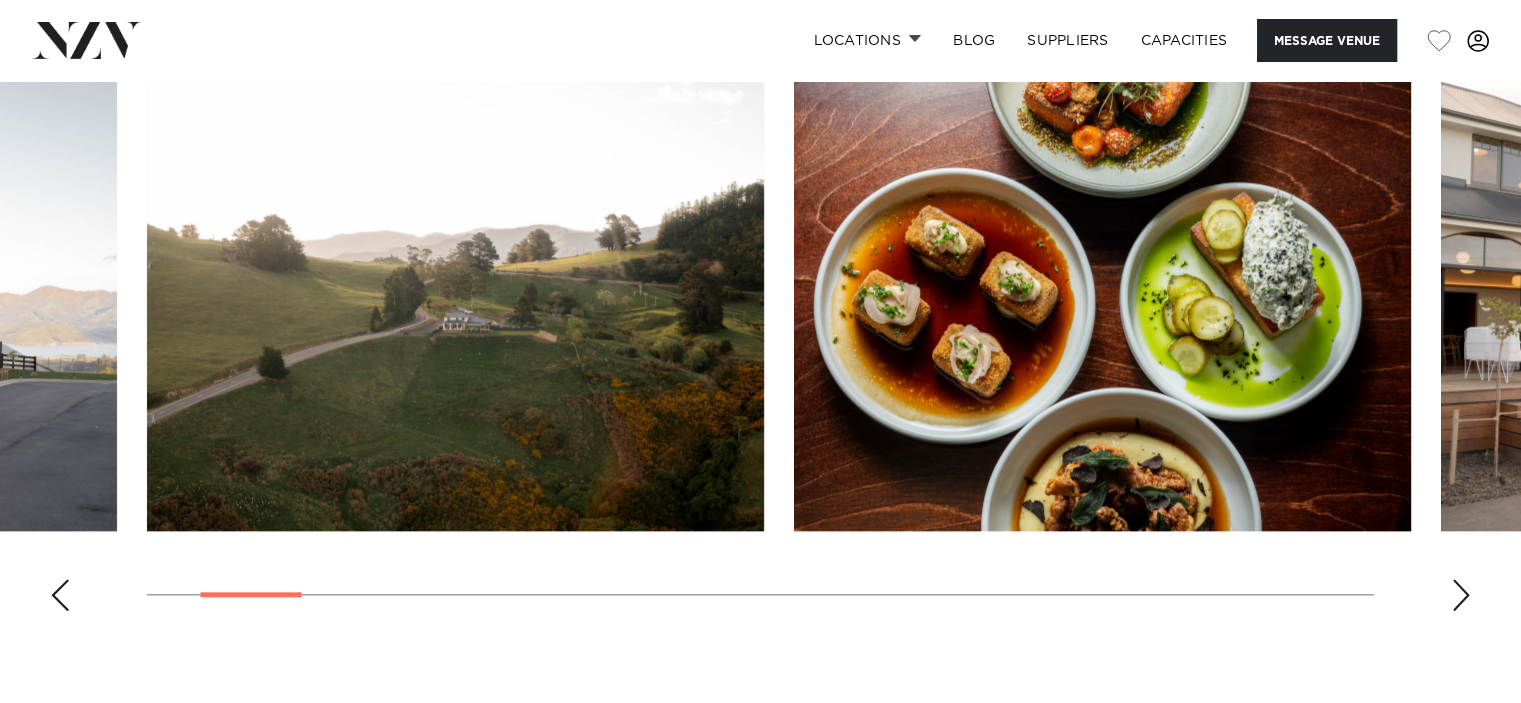 click at bounding box center (1461, 595) 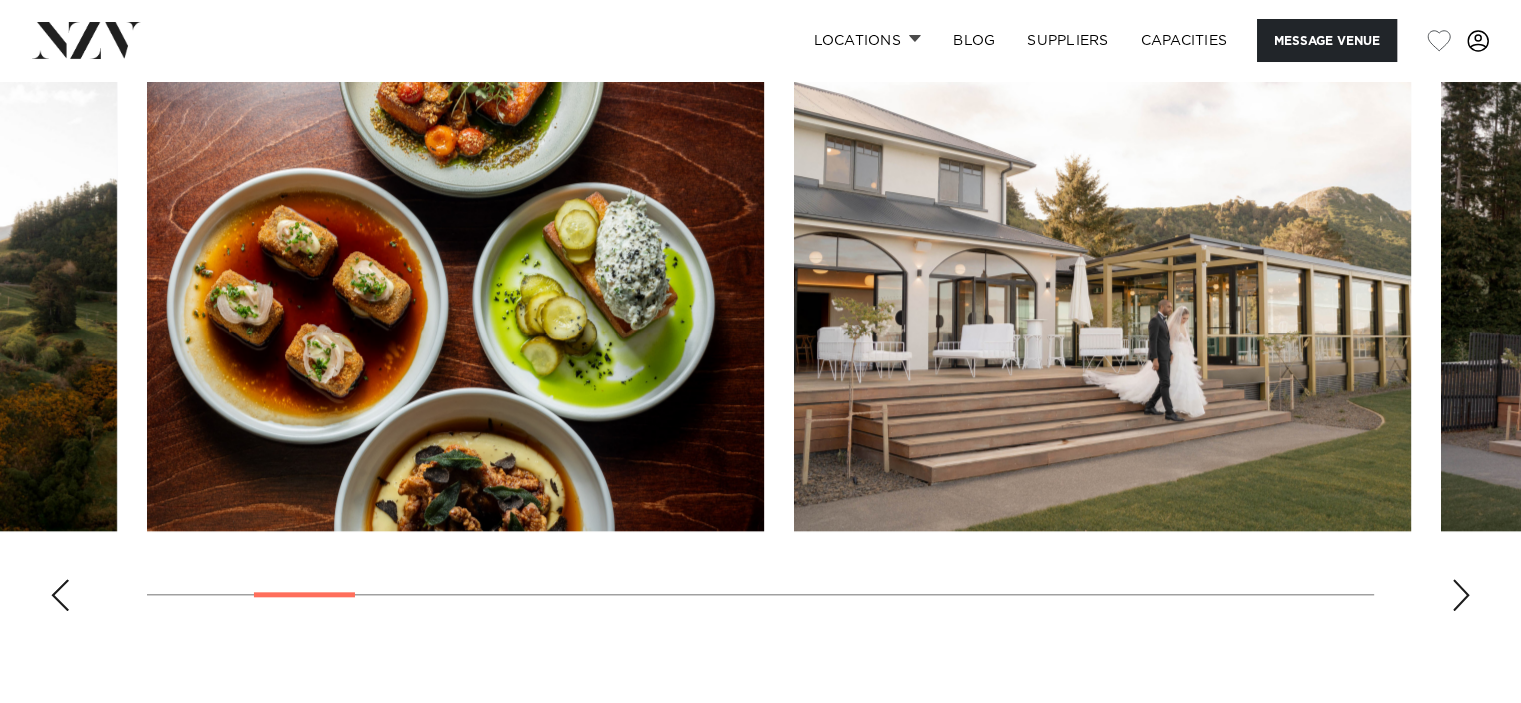 click at bounding box center (1461, 595) 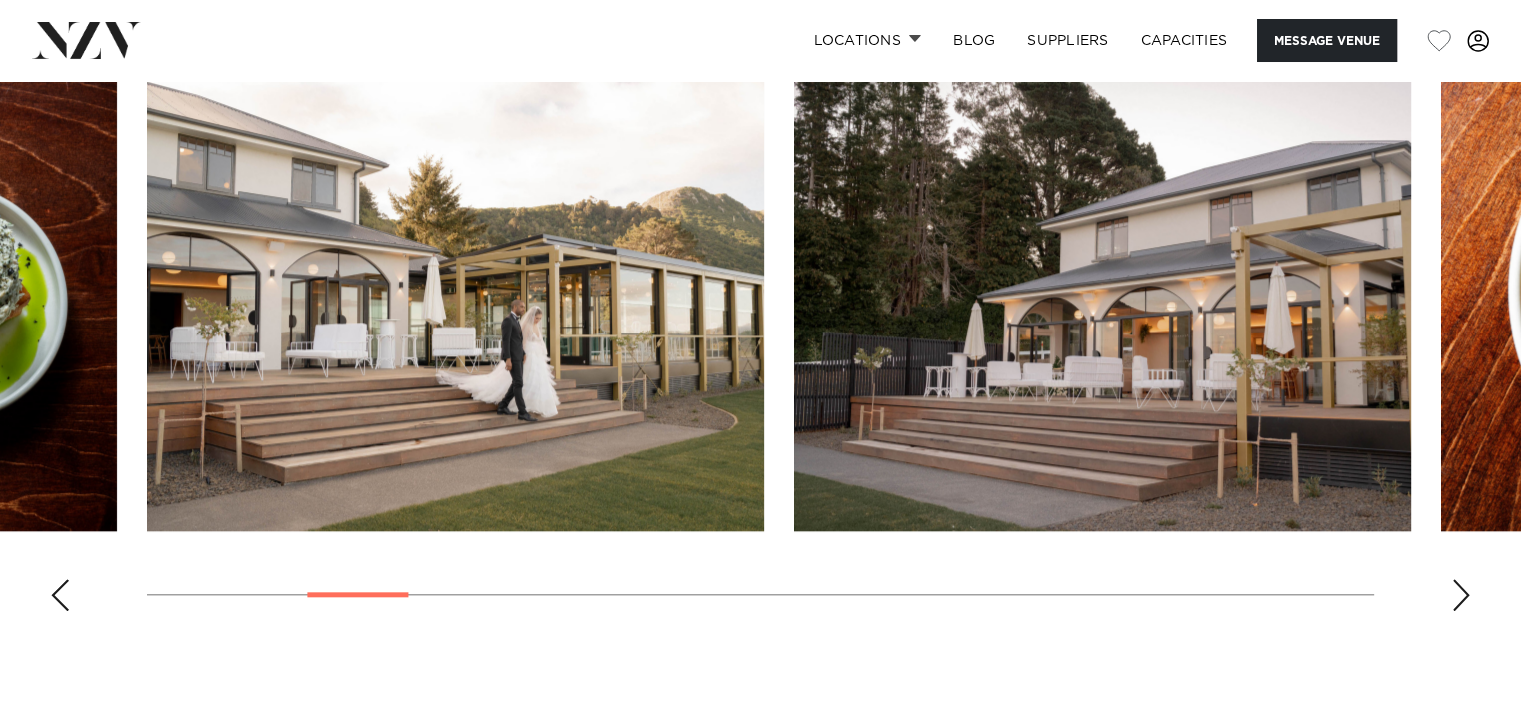 click at bounding box center [1461, 595] 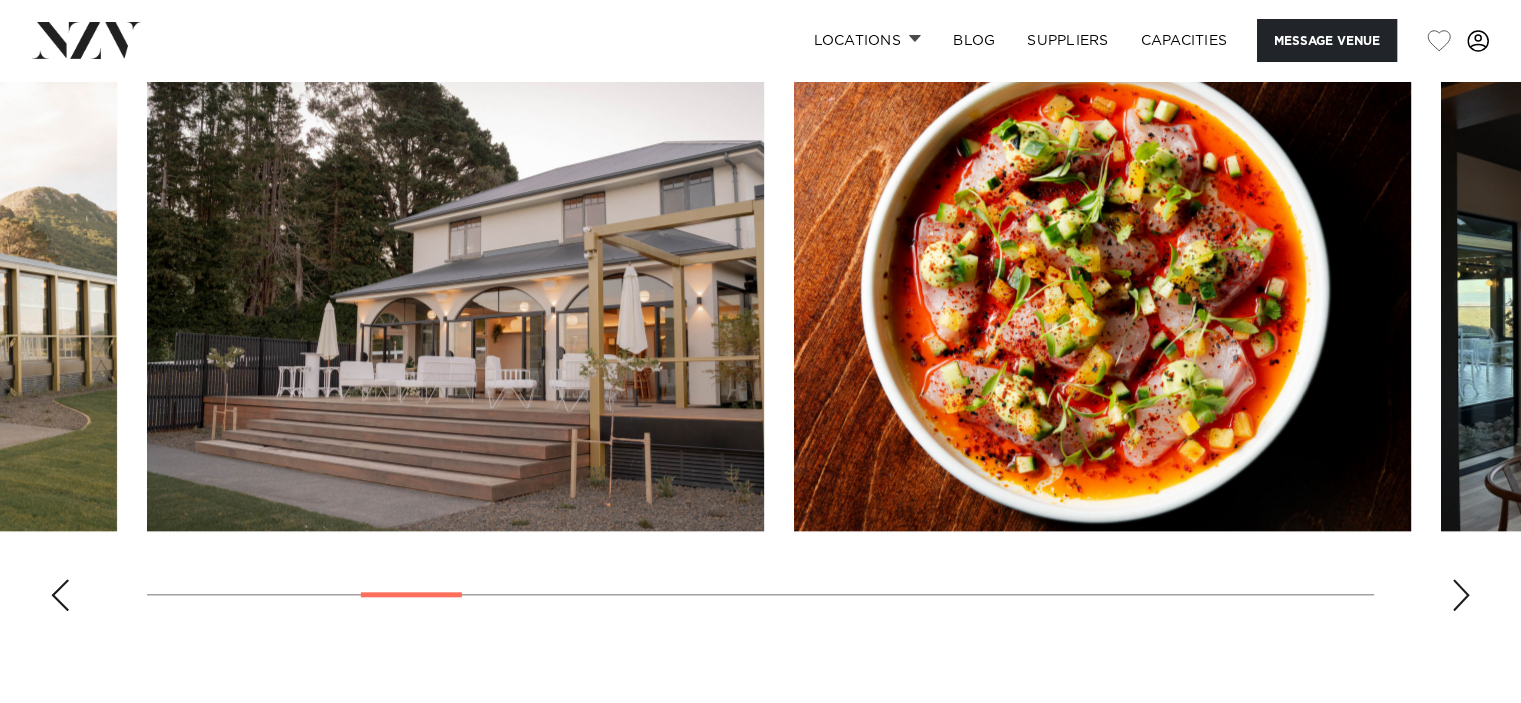 click at bounding box center (1461, 595) 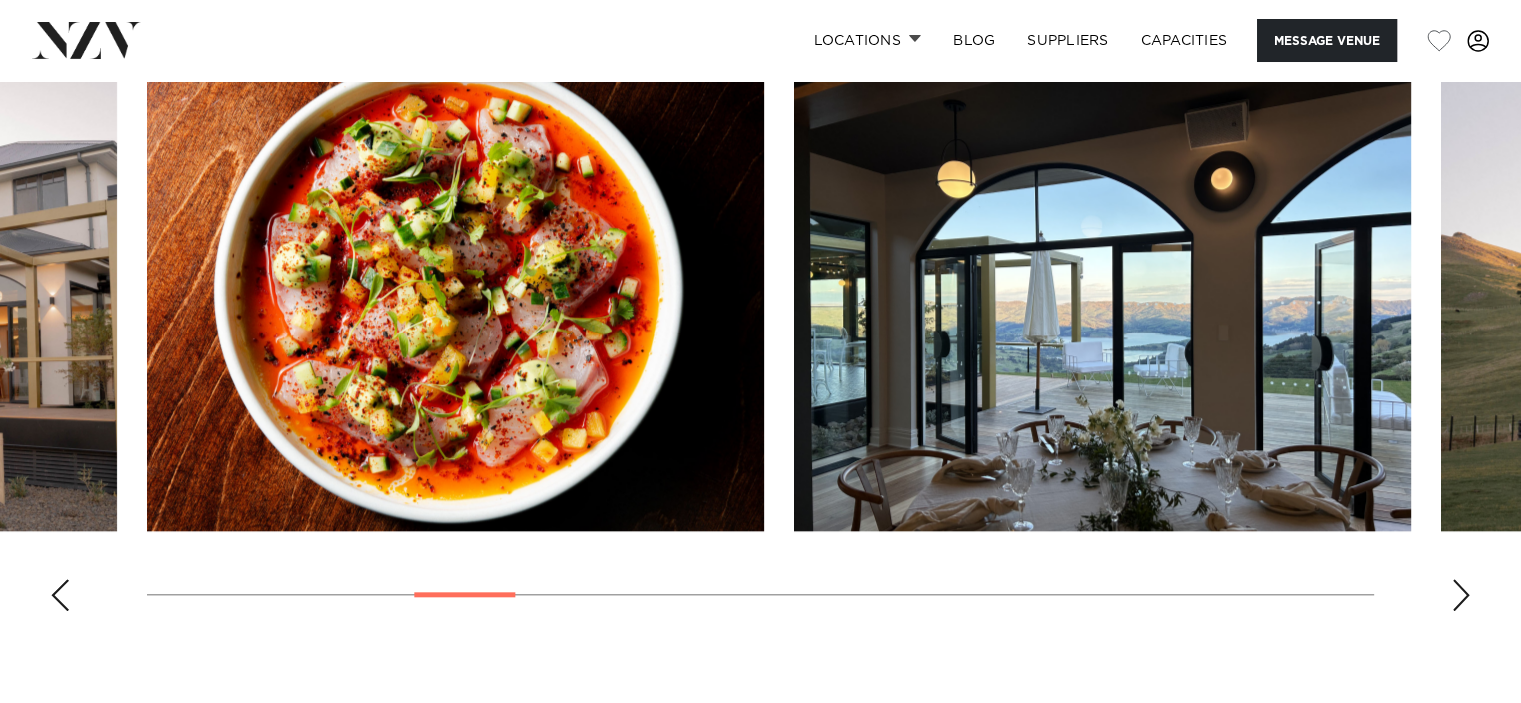 click at bounding box center [1461, 595] 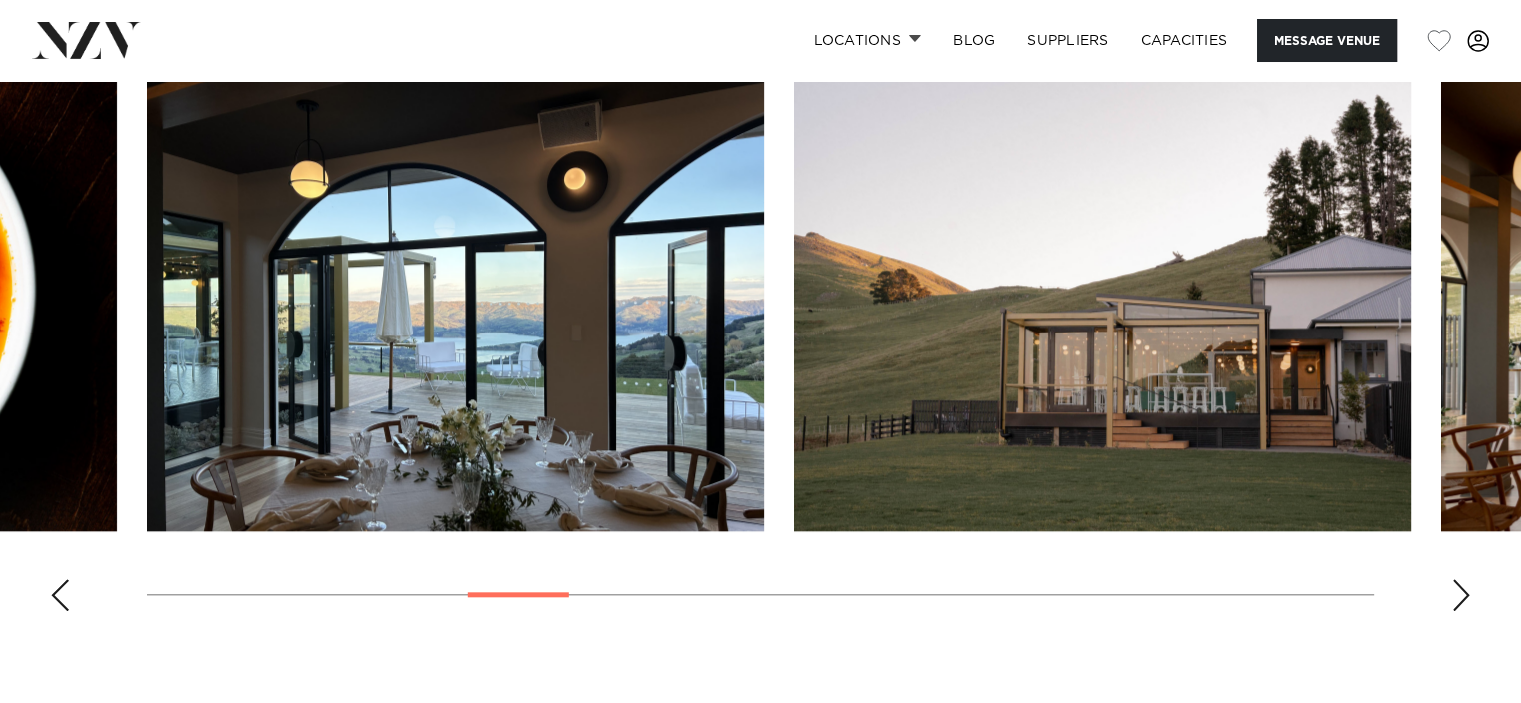 click at bounding box center (1461, 595) 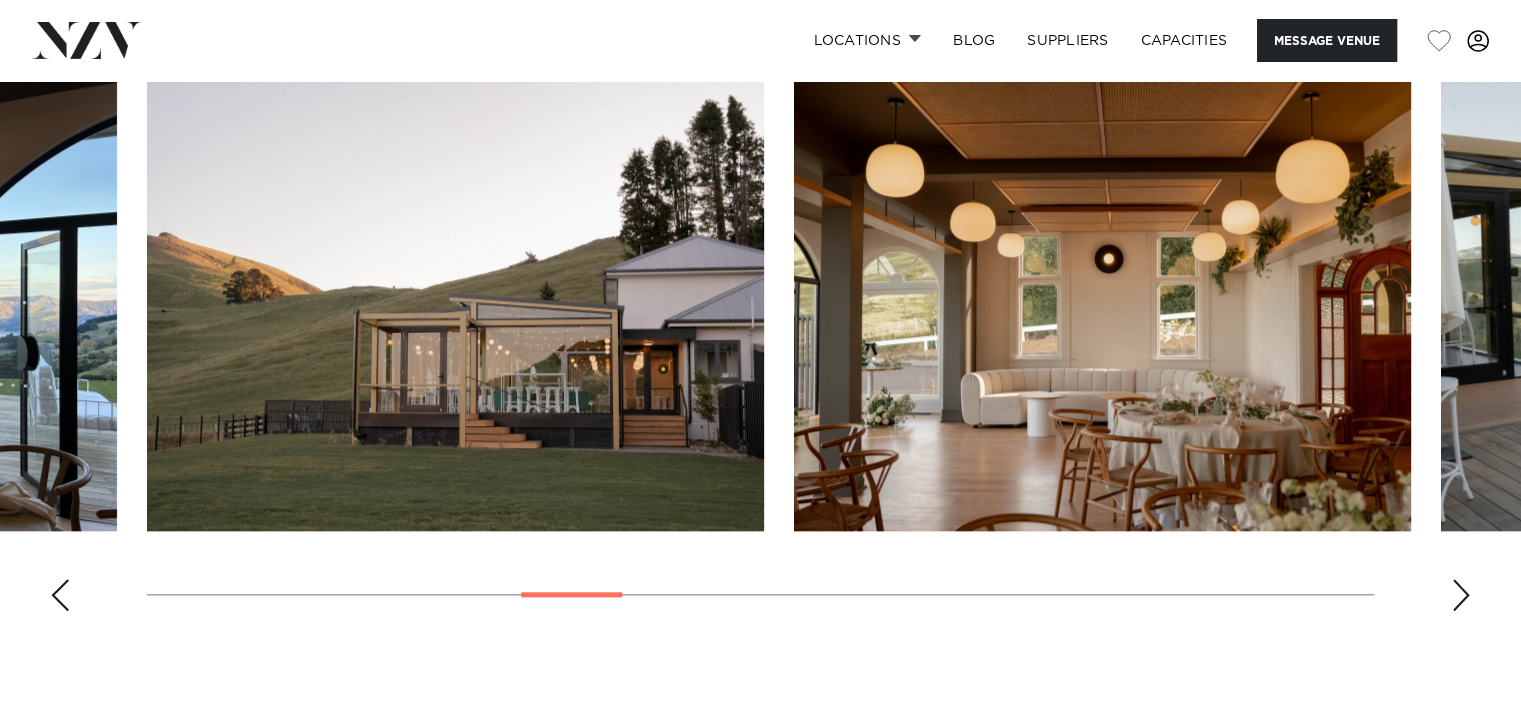 click at bounding box center (1461, 595) 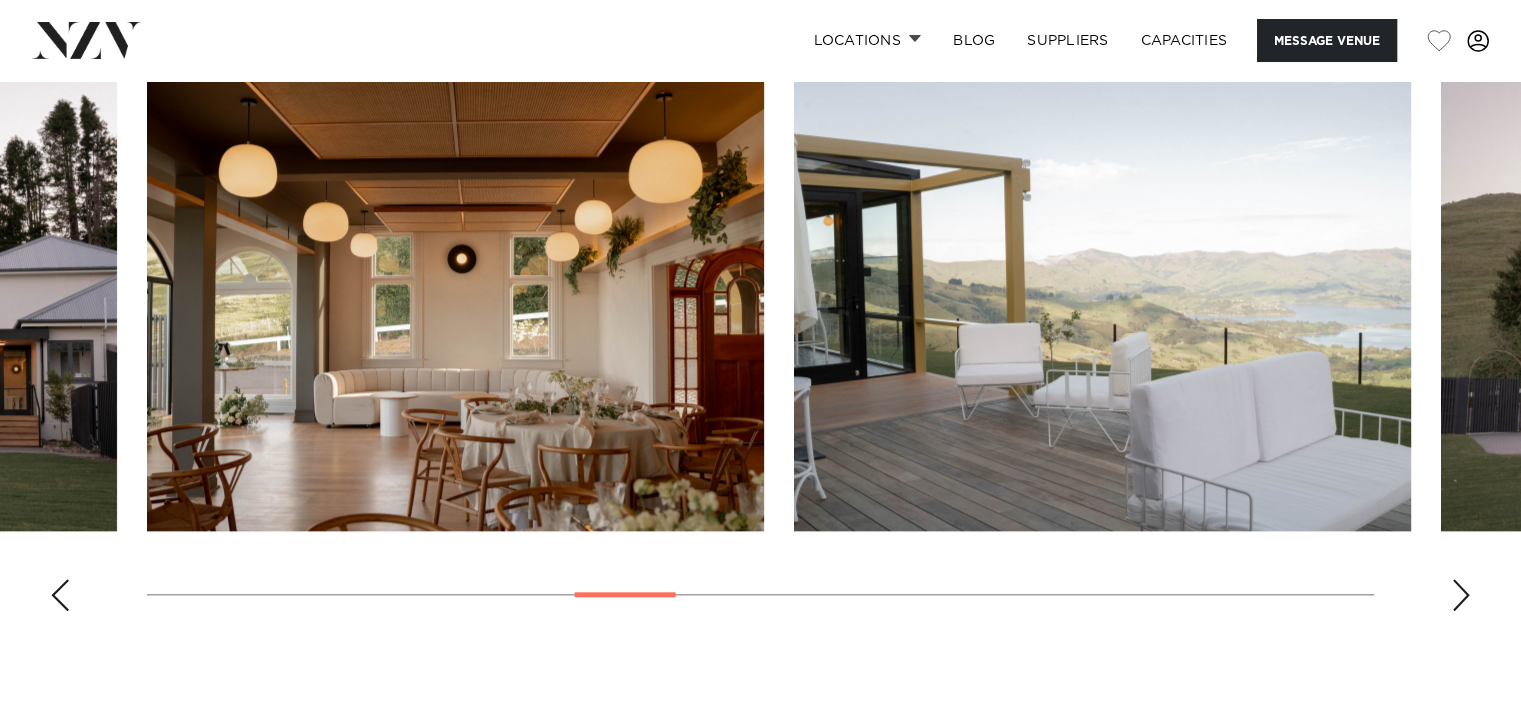 click at bounding box center (1461, 595) 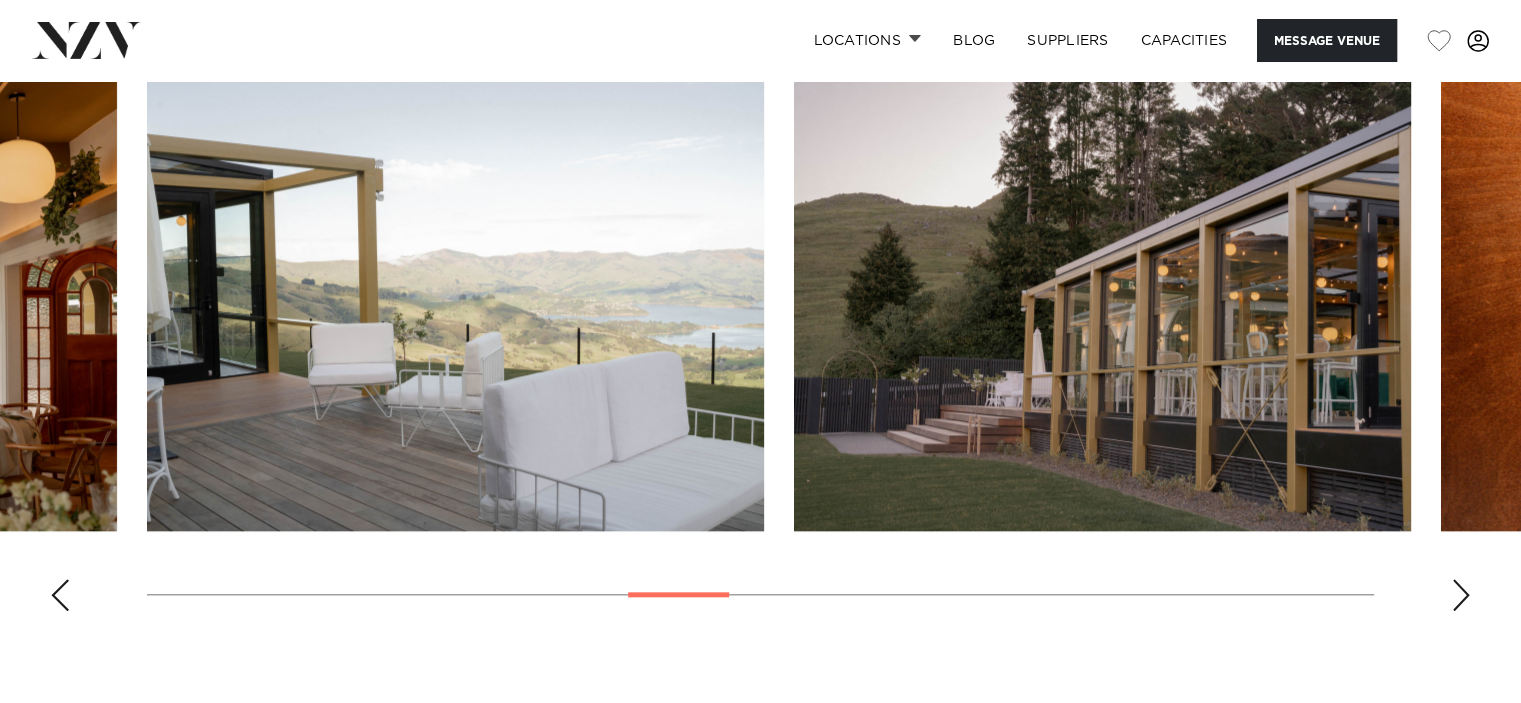 click at bounding box center [1461, 595] 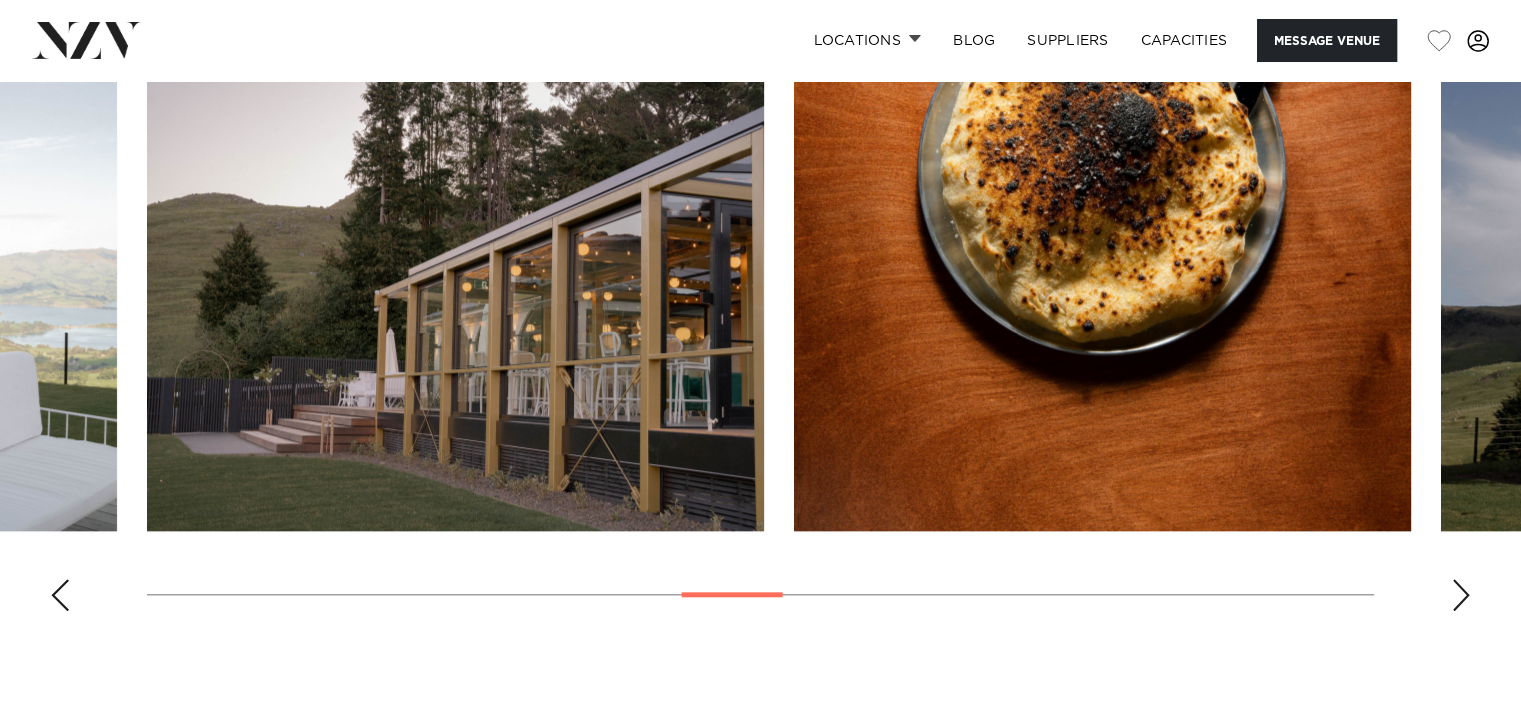 click at bounding box center [1461, 595] 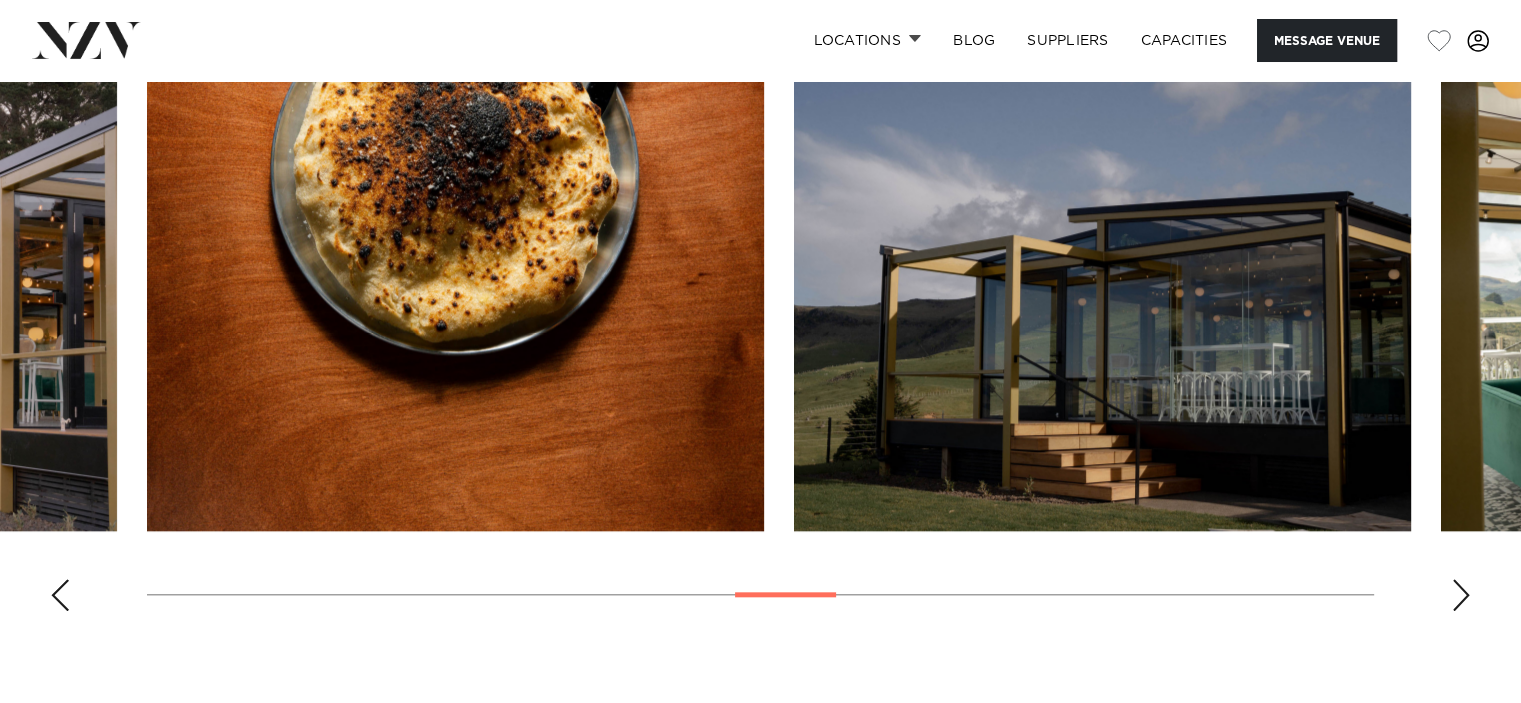 click at bounding box center (1461, 595) 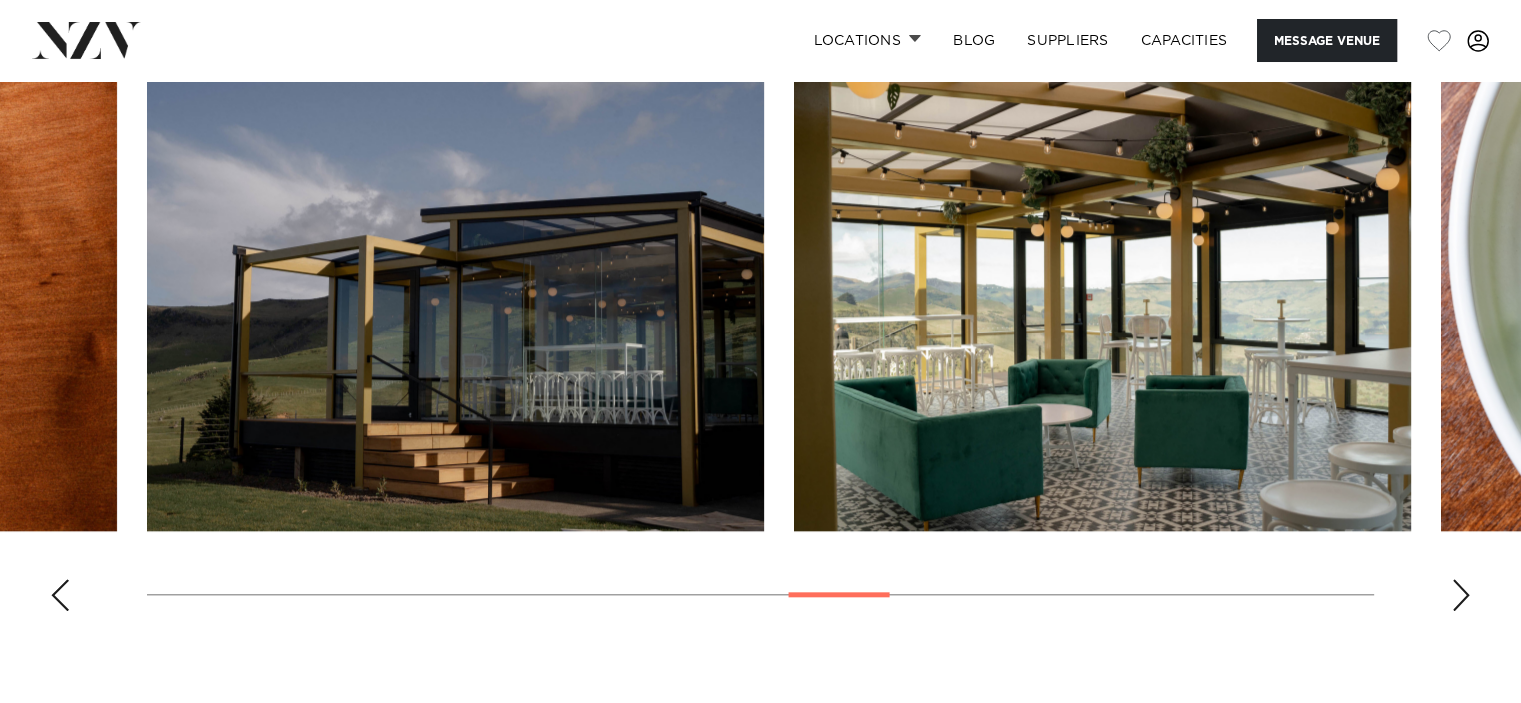 click at bounding box center [1461, 595] 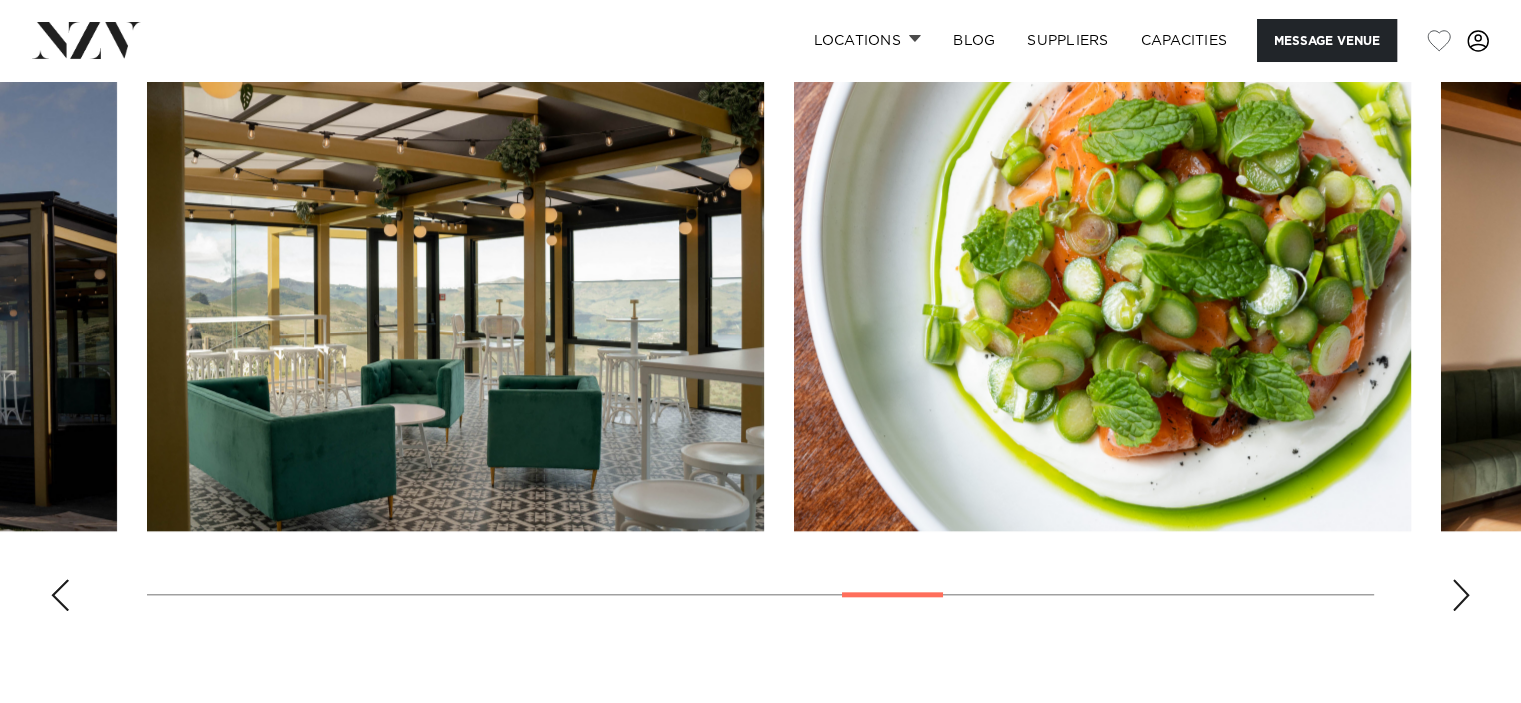 click at bounding box center [1461, 595] 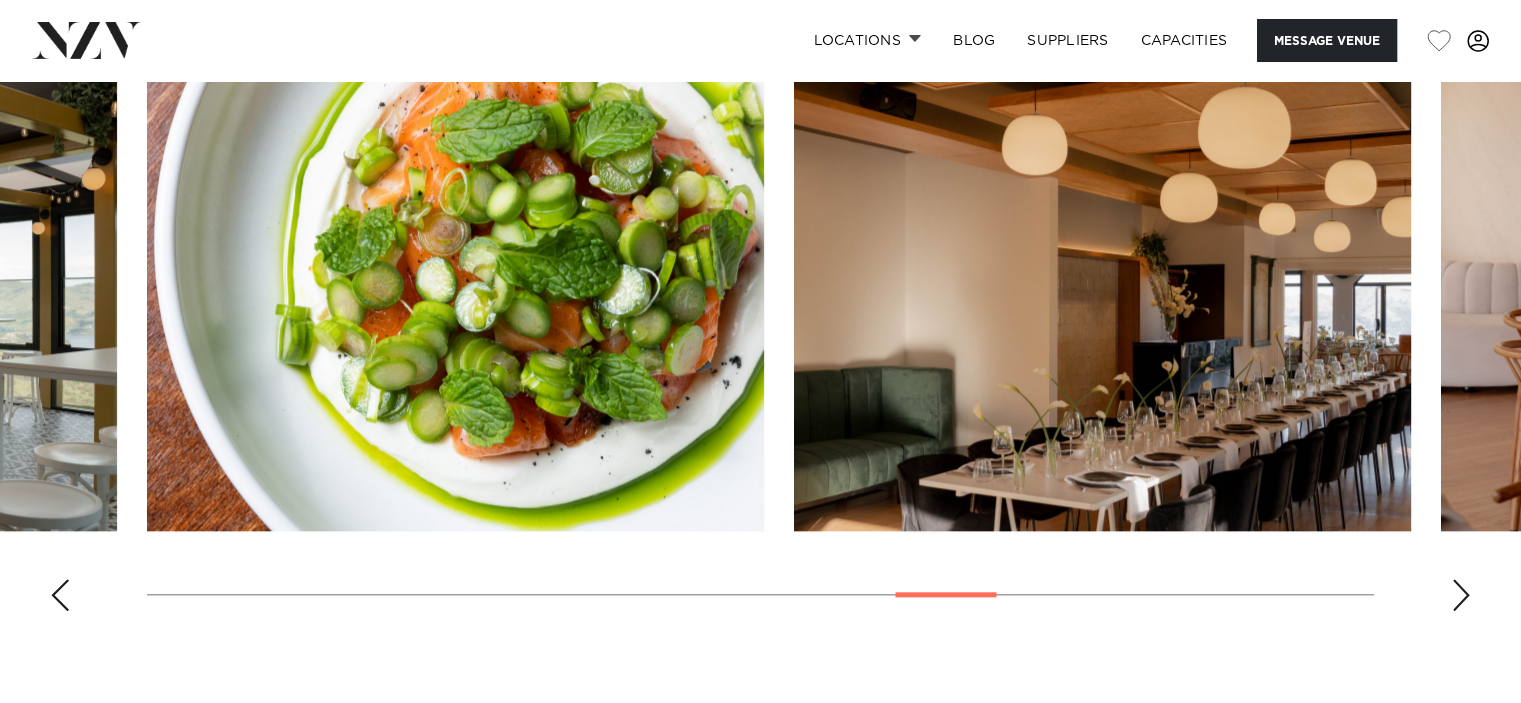 click at bounding box center [1461, 595] 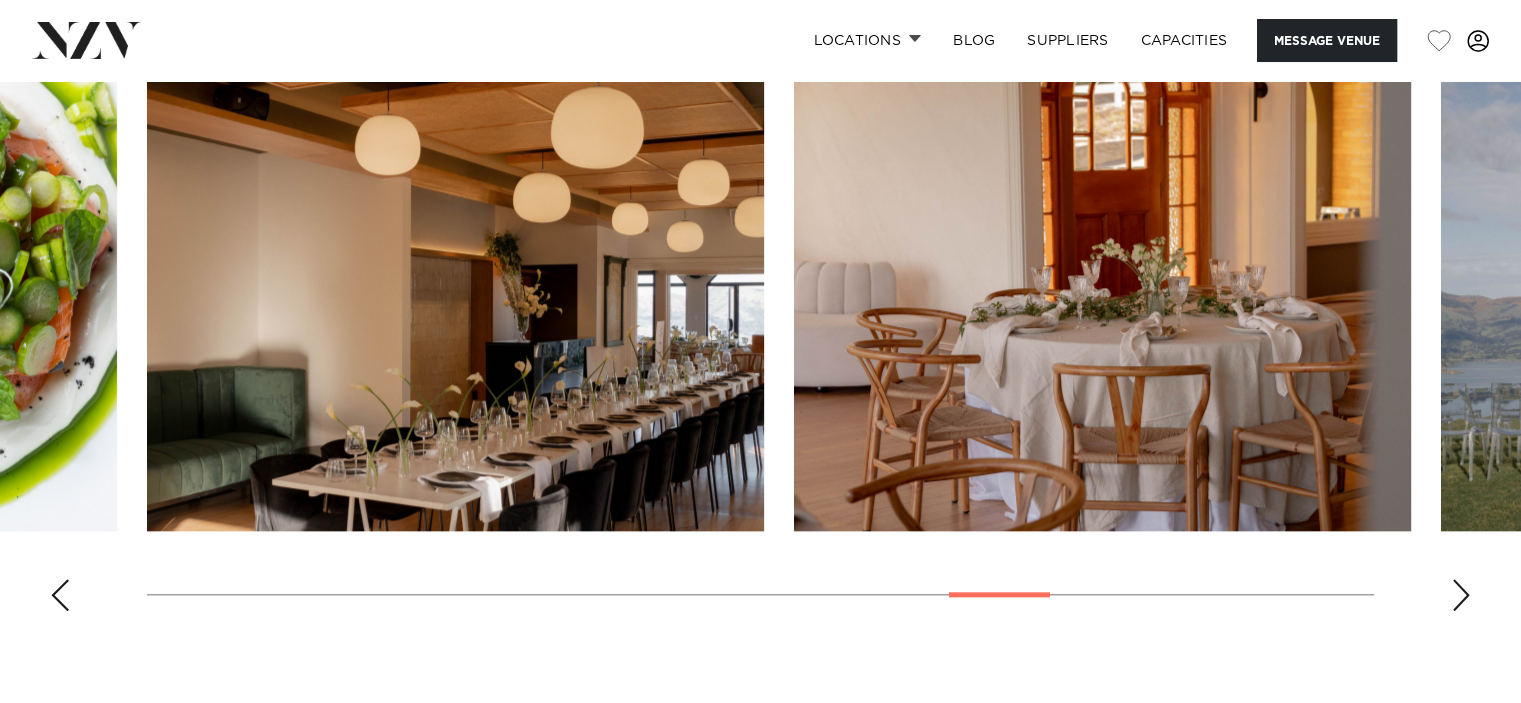 click at bounding box center [1461, 595] 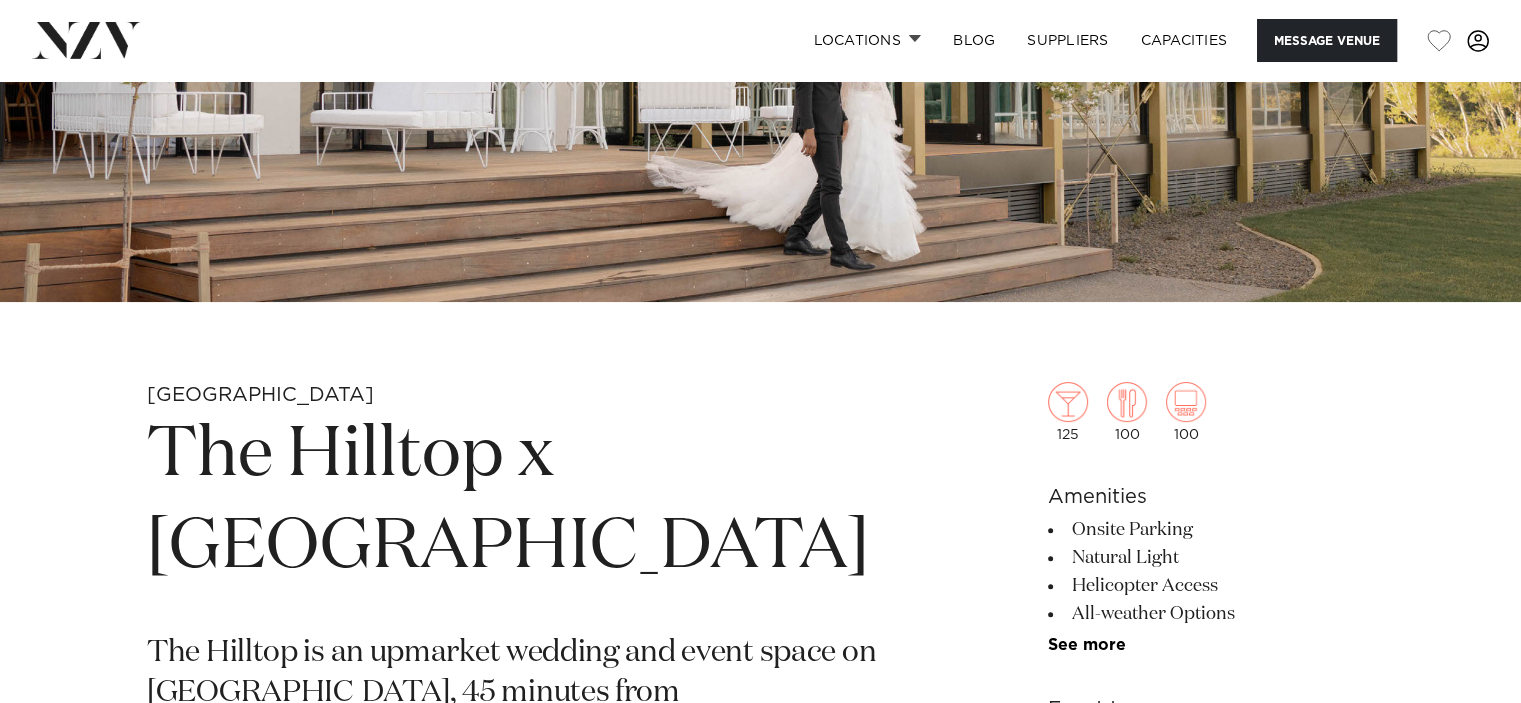 scroll, scrollTop: 192, scrollLeft: 0, axis: vertical 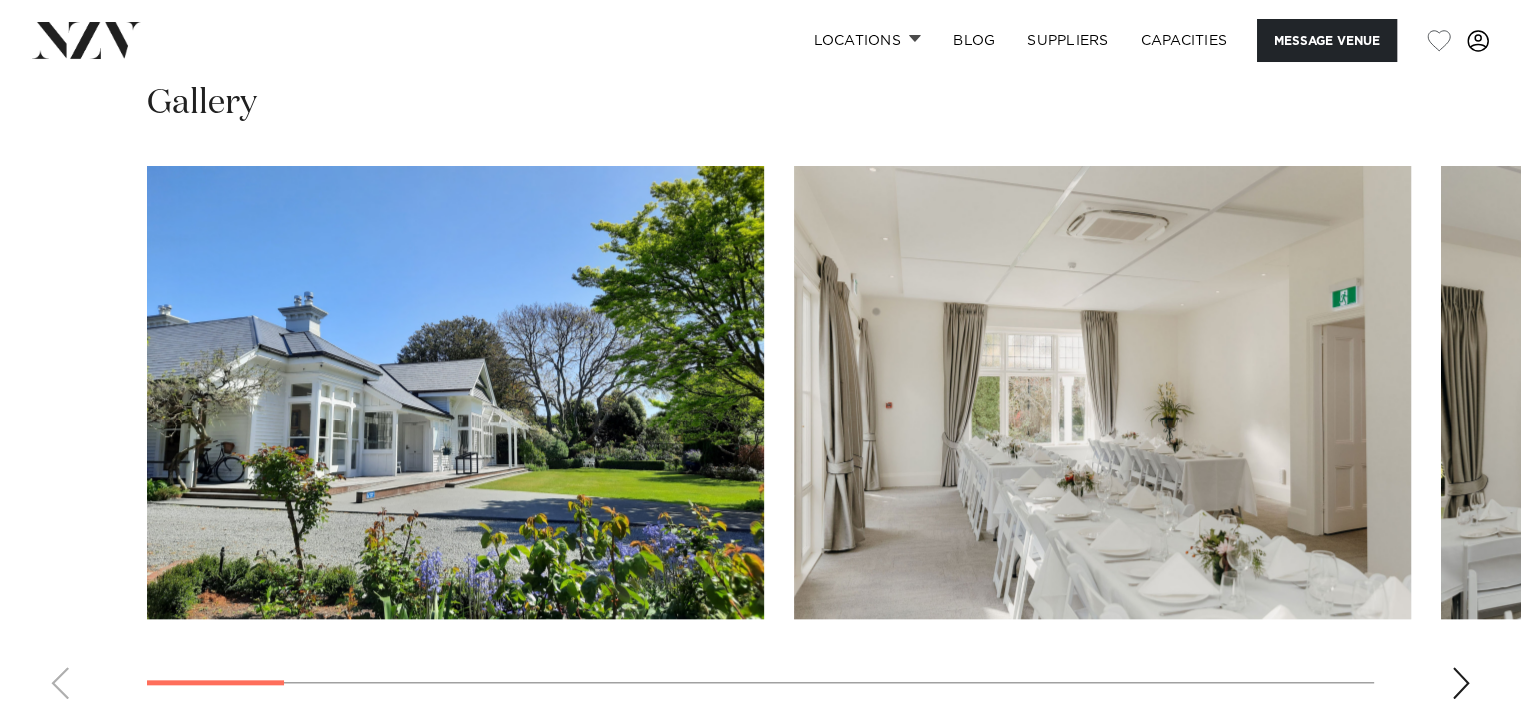 click at bounding box center [1461, 683] 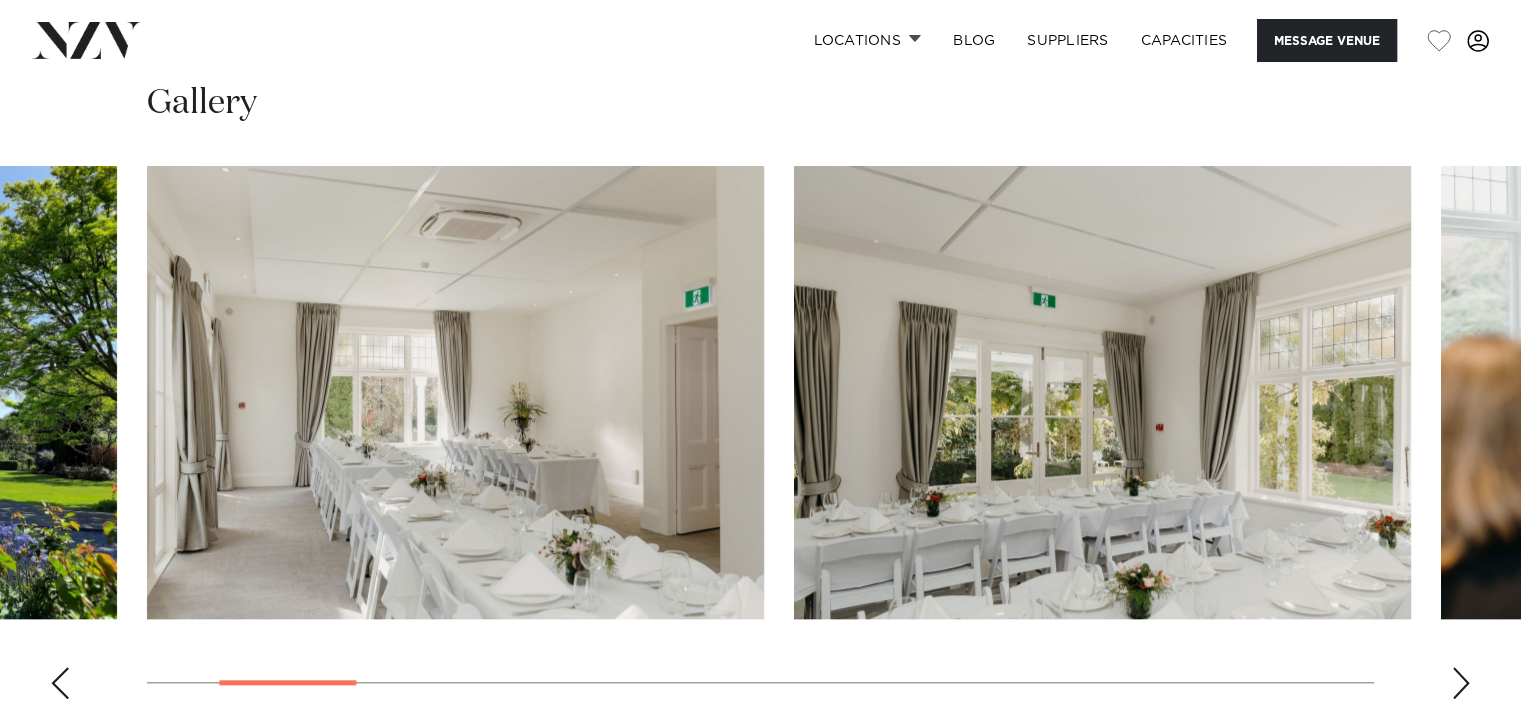click at bounding box center (1461, 683) 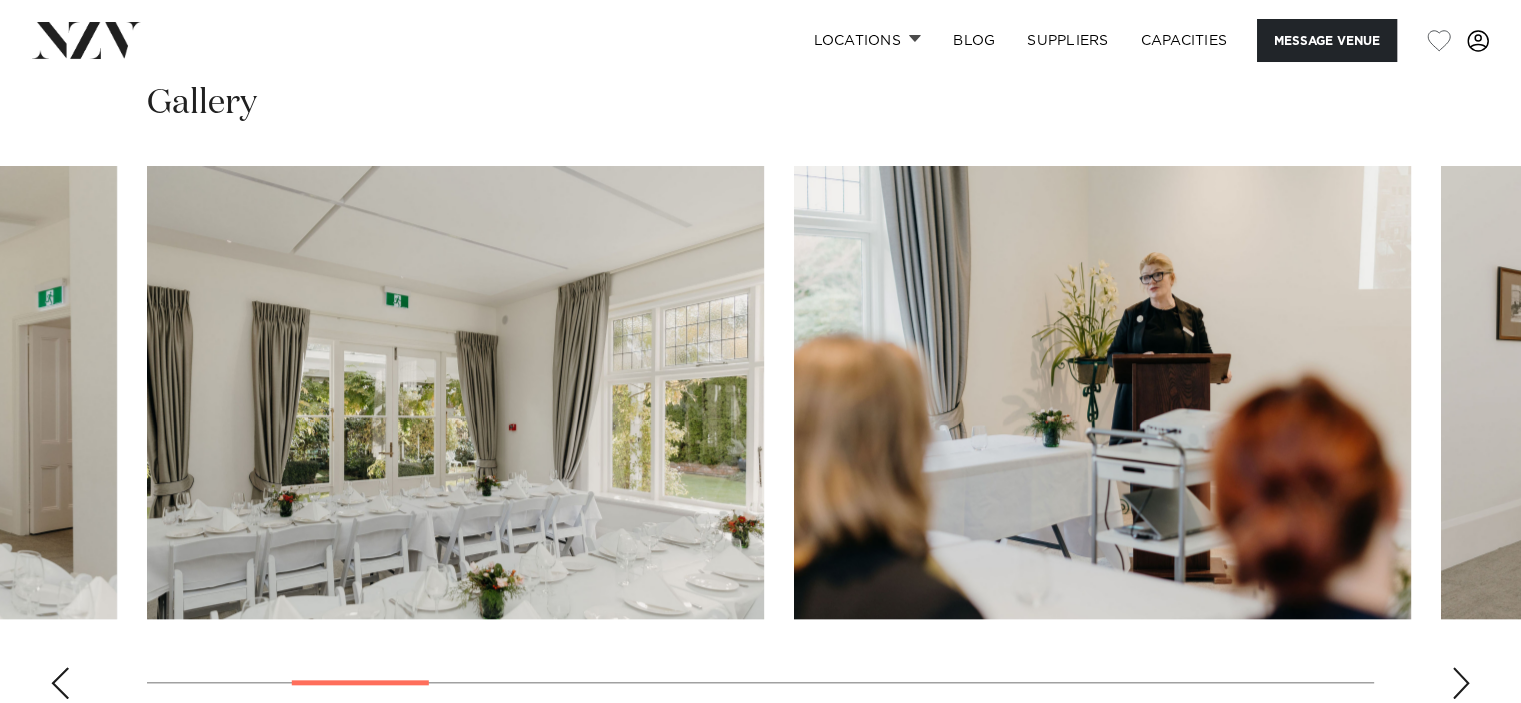 click at bounding box center [1461, 683] 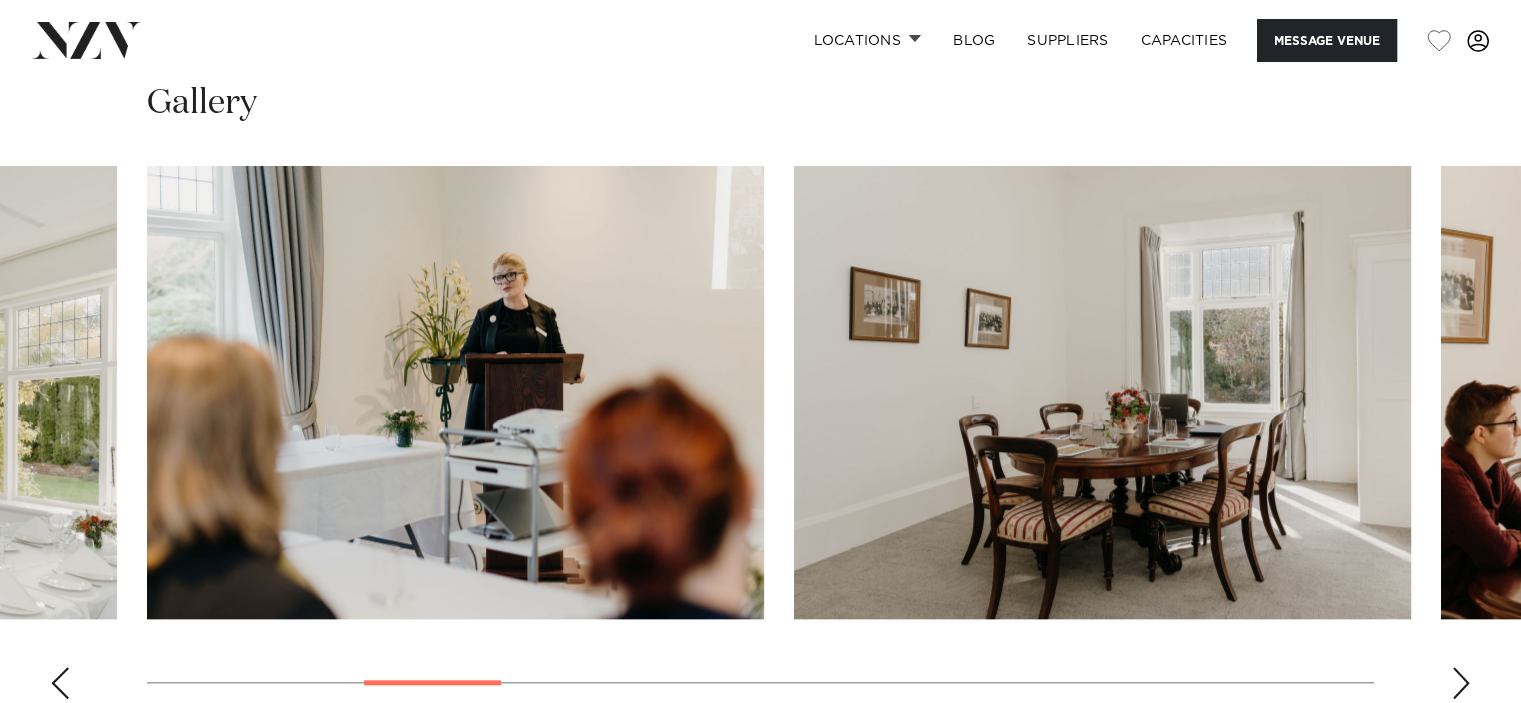 click at bounding box center (1461, 683) 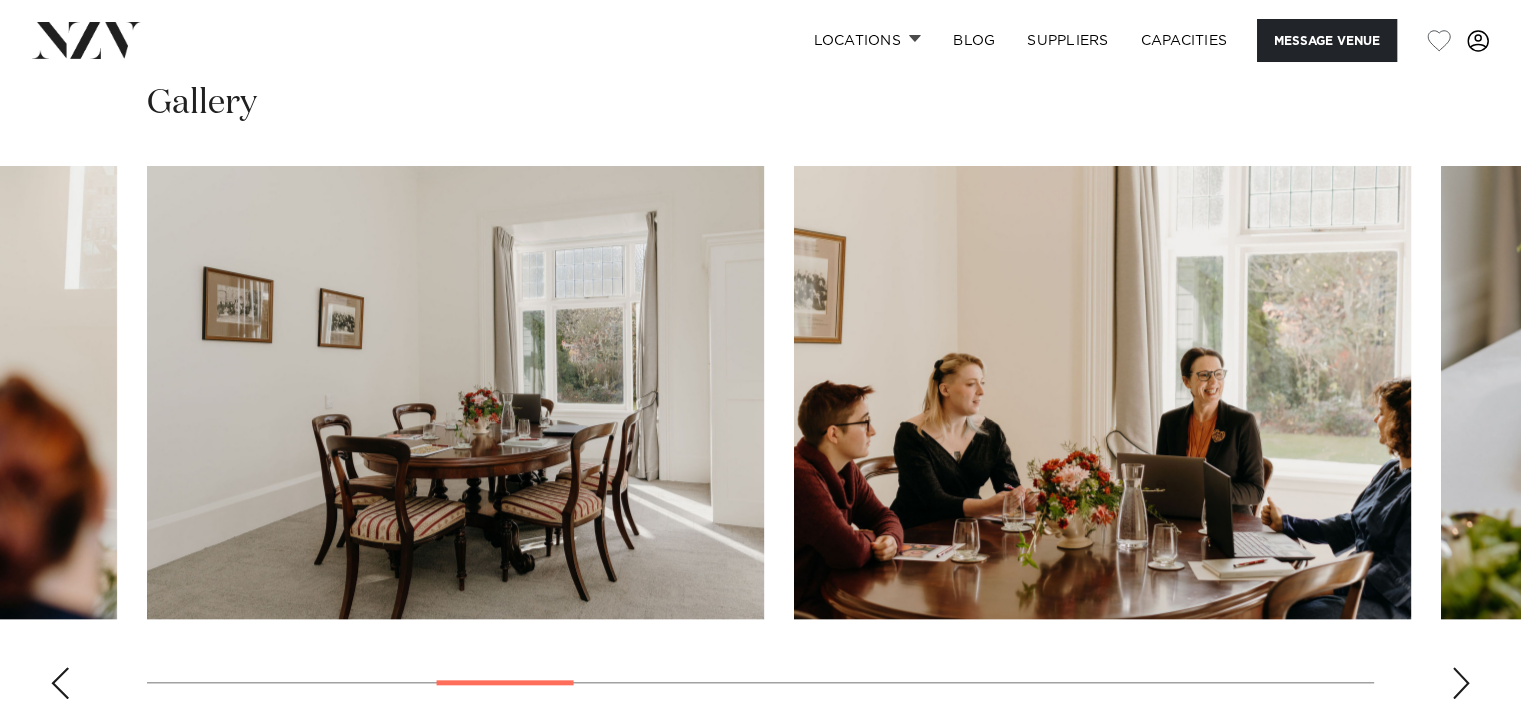 click at bounding box center (1461, 683) 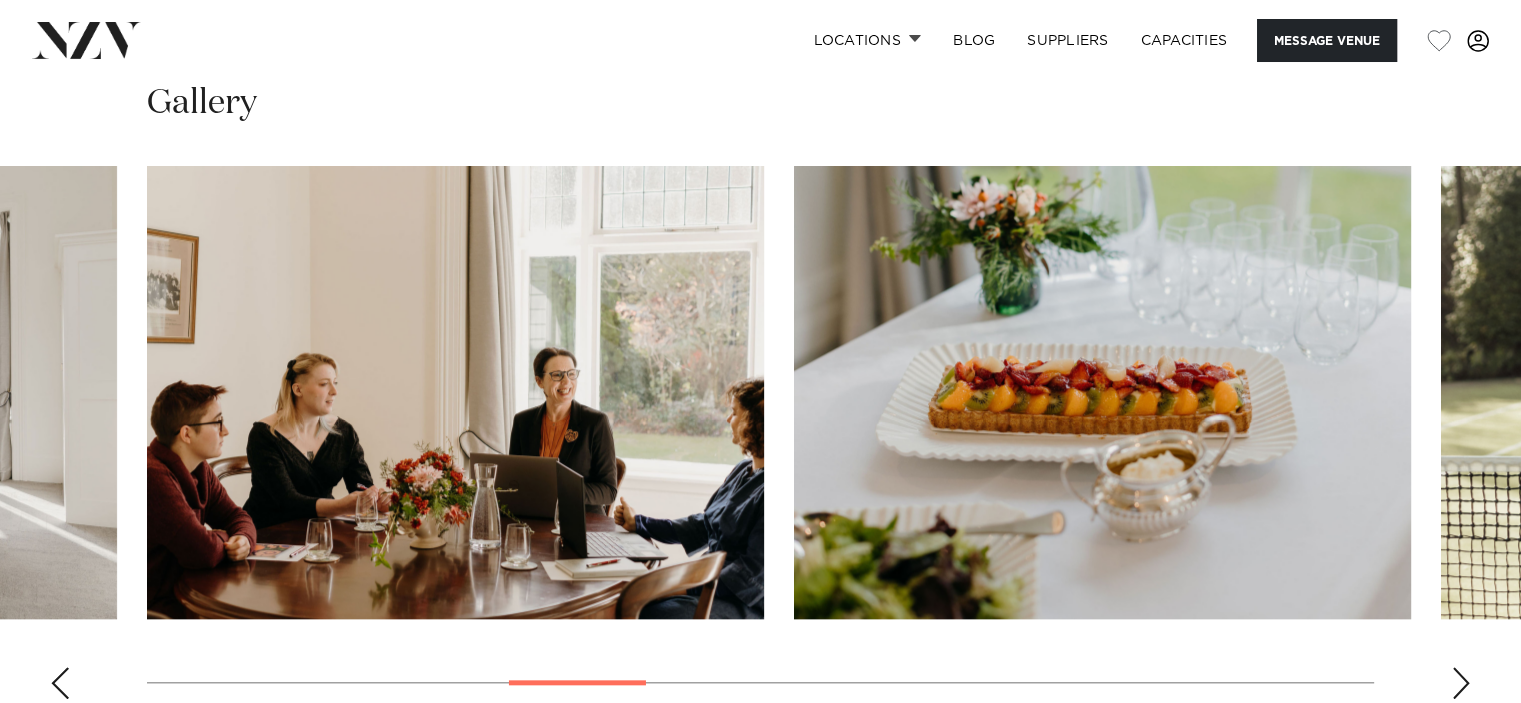 click at bounding box center (1461, 683) 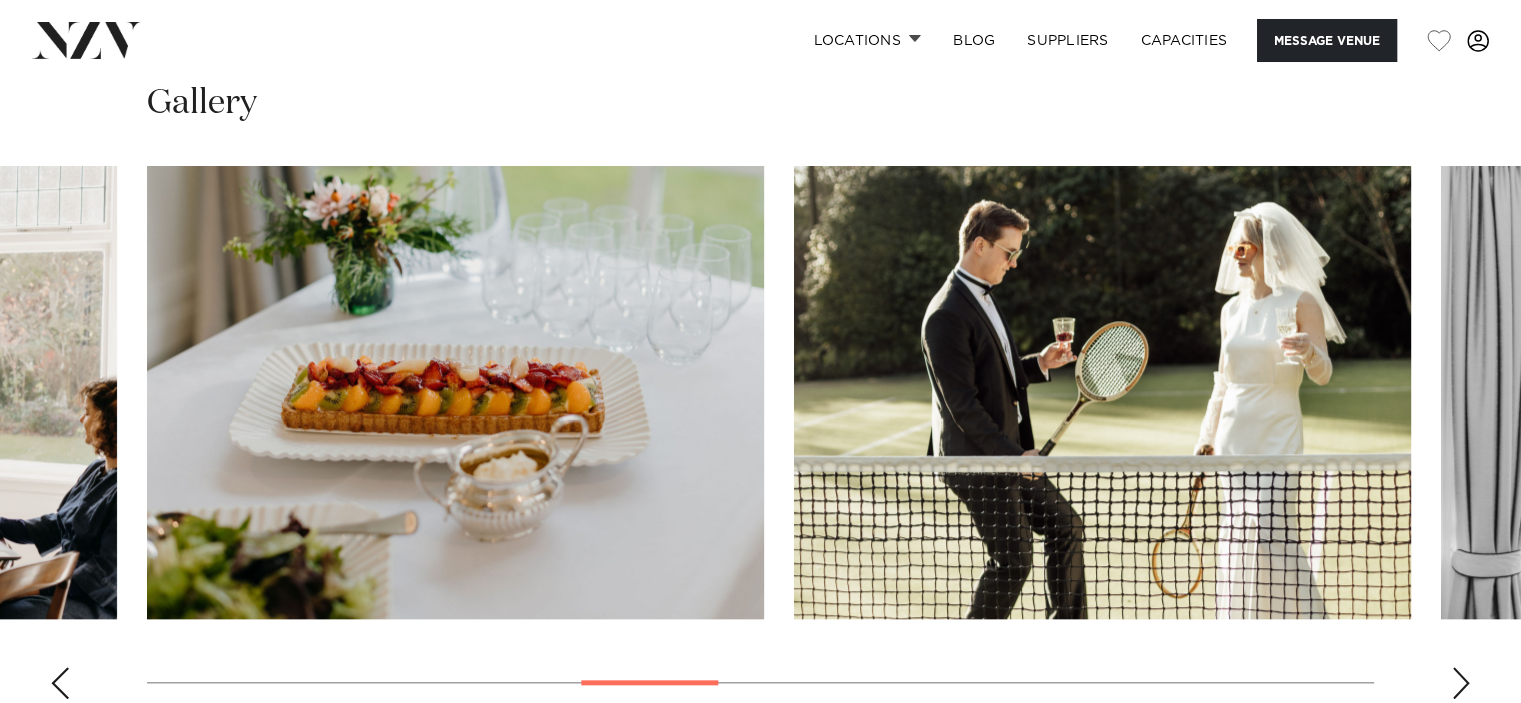click at bounding box center (1461, 683) 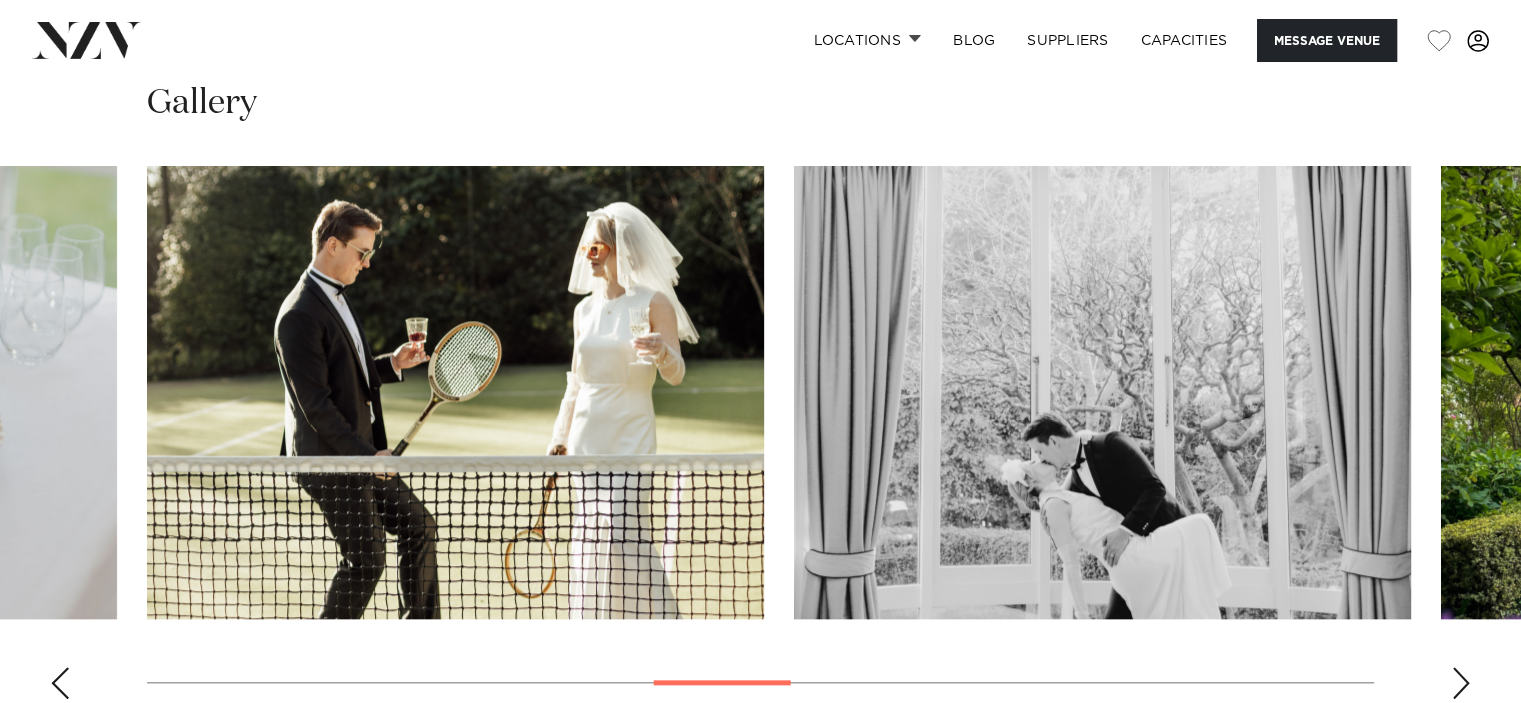 click at bounding box center (1461, 683) 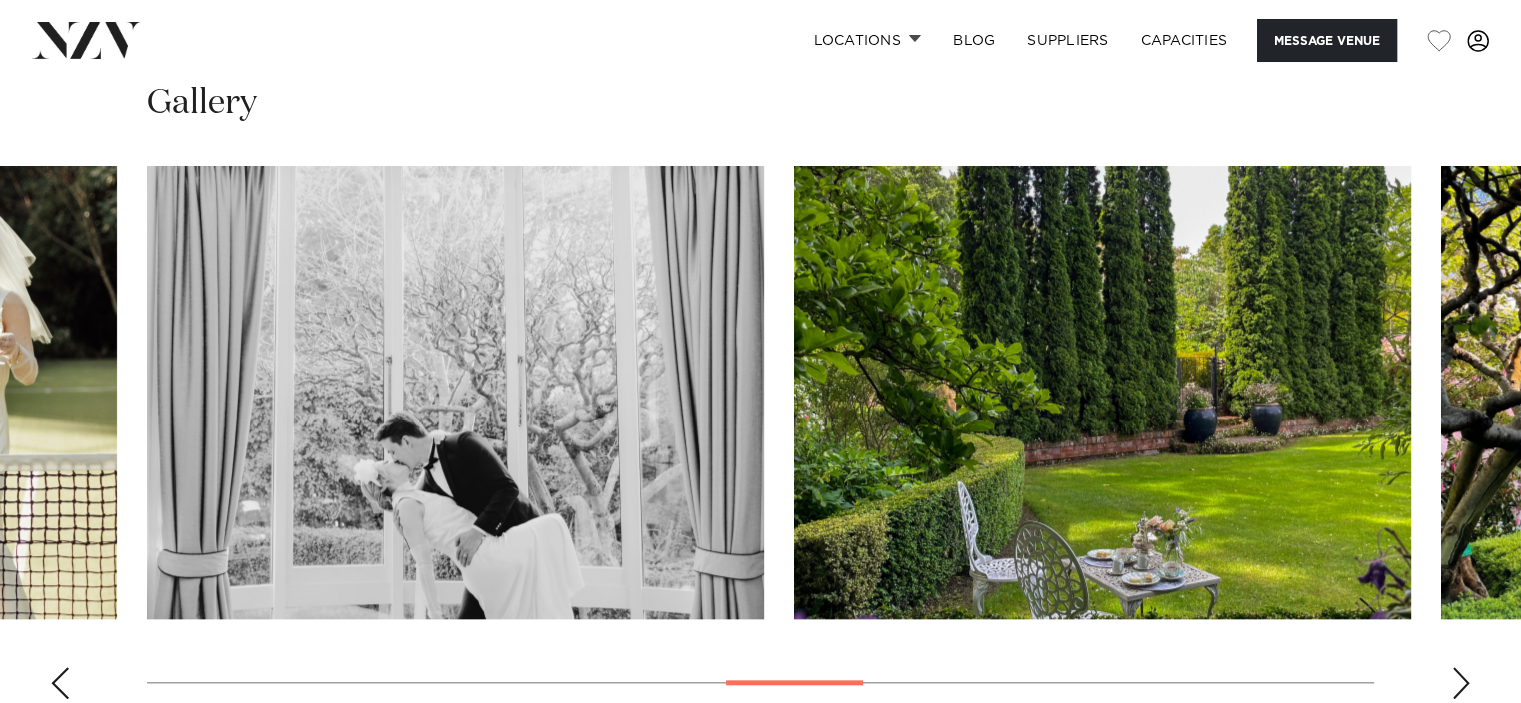 click at bounding box center [1461, 683] 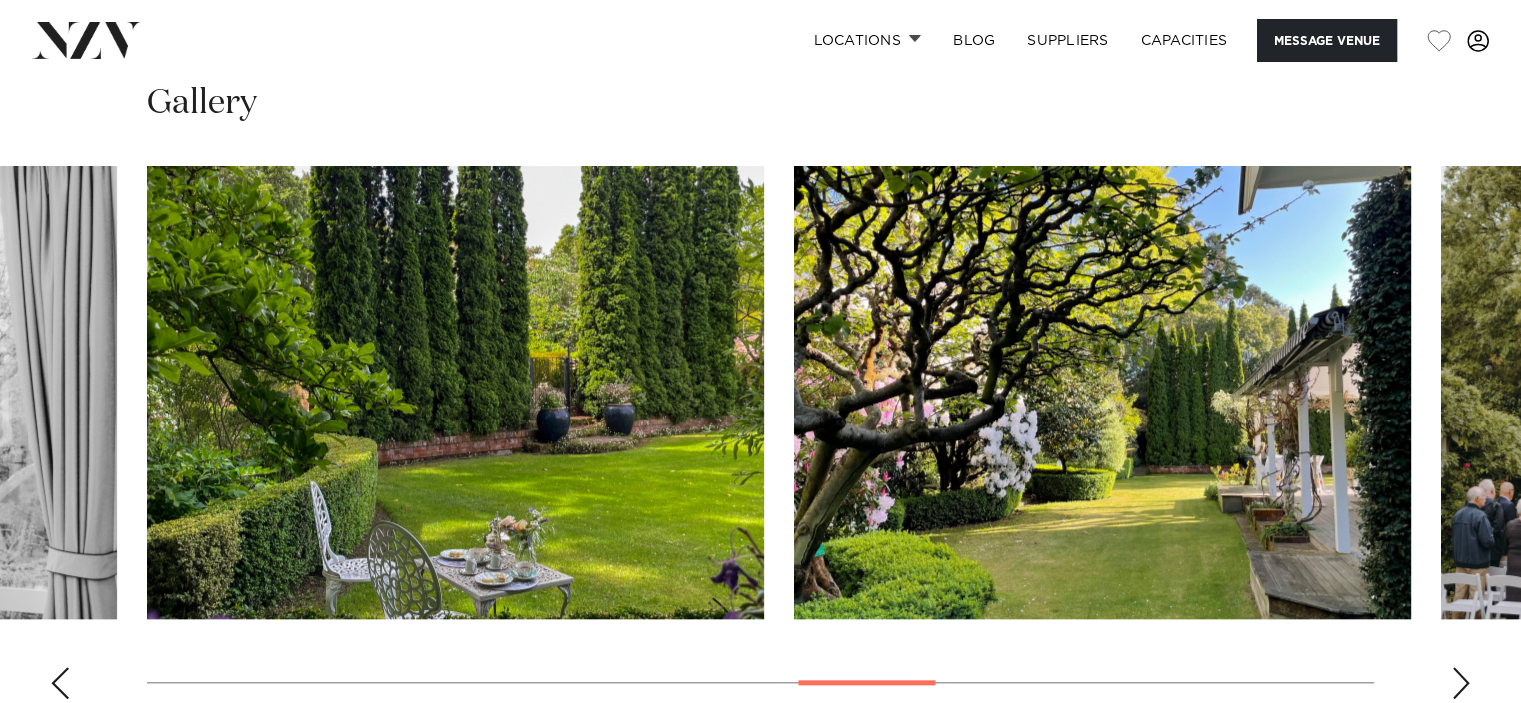 click at bounding box center (1461, 683) 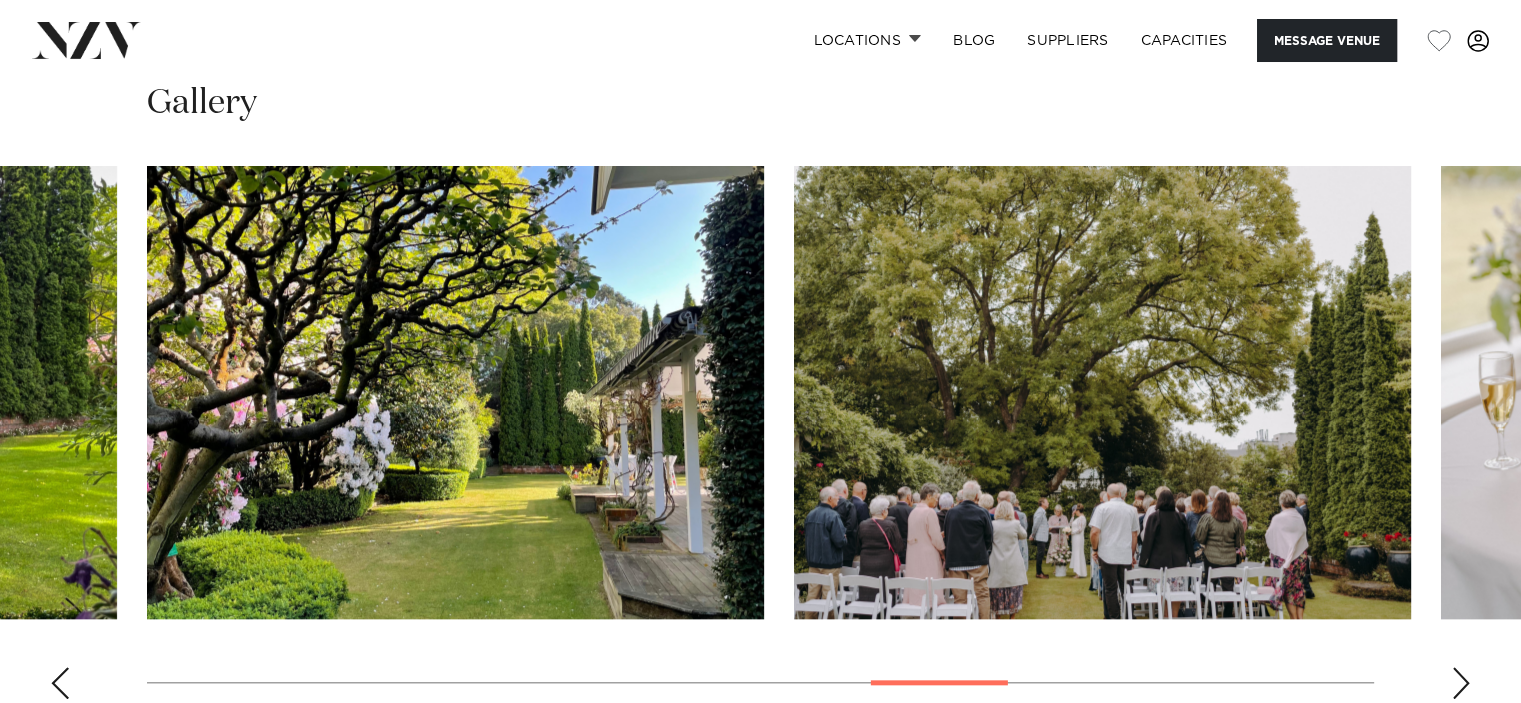 click at bounding box center (1461, 683) 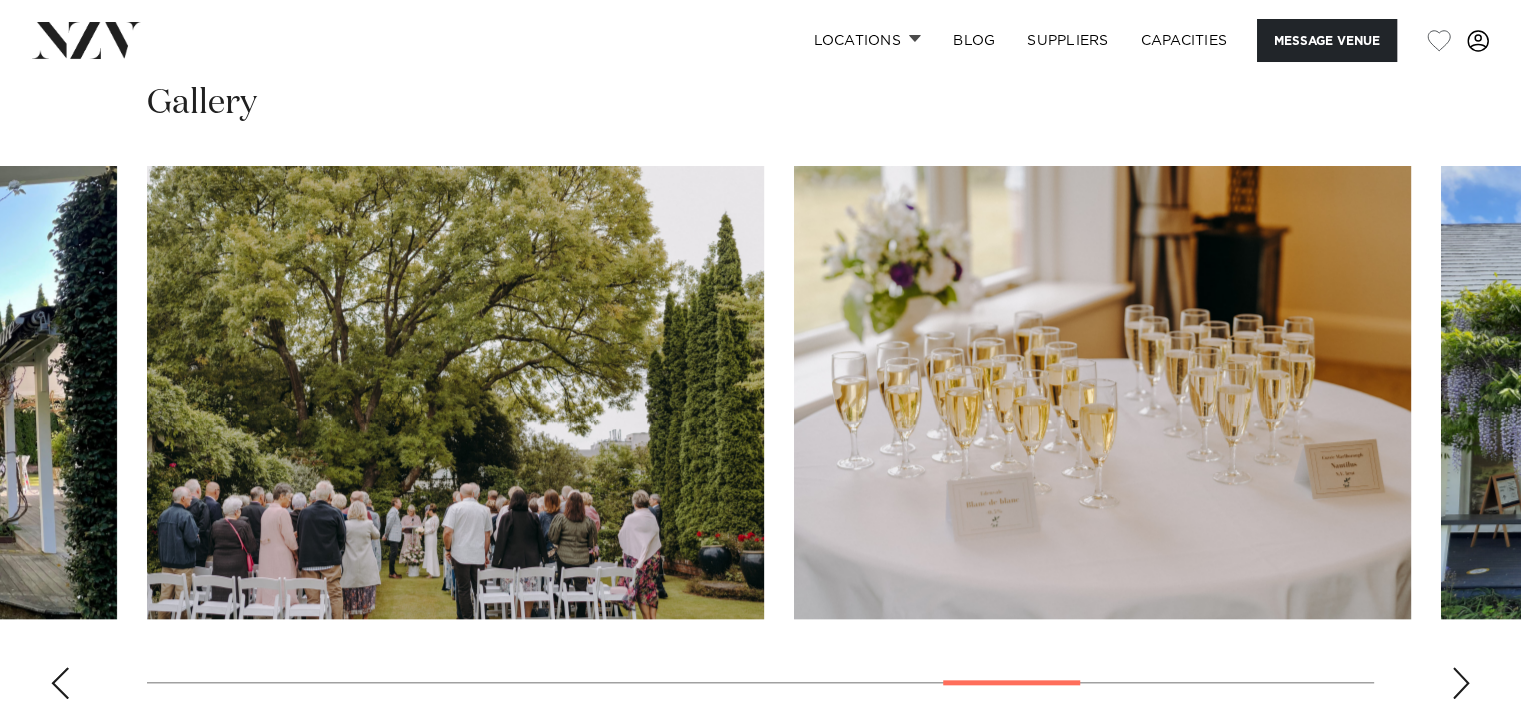 click at bounding box center [1461, 683] 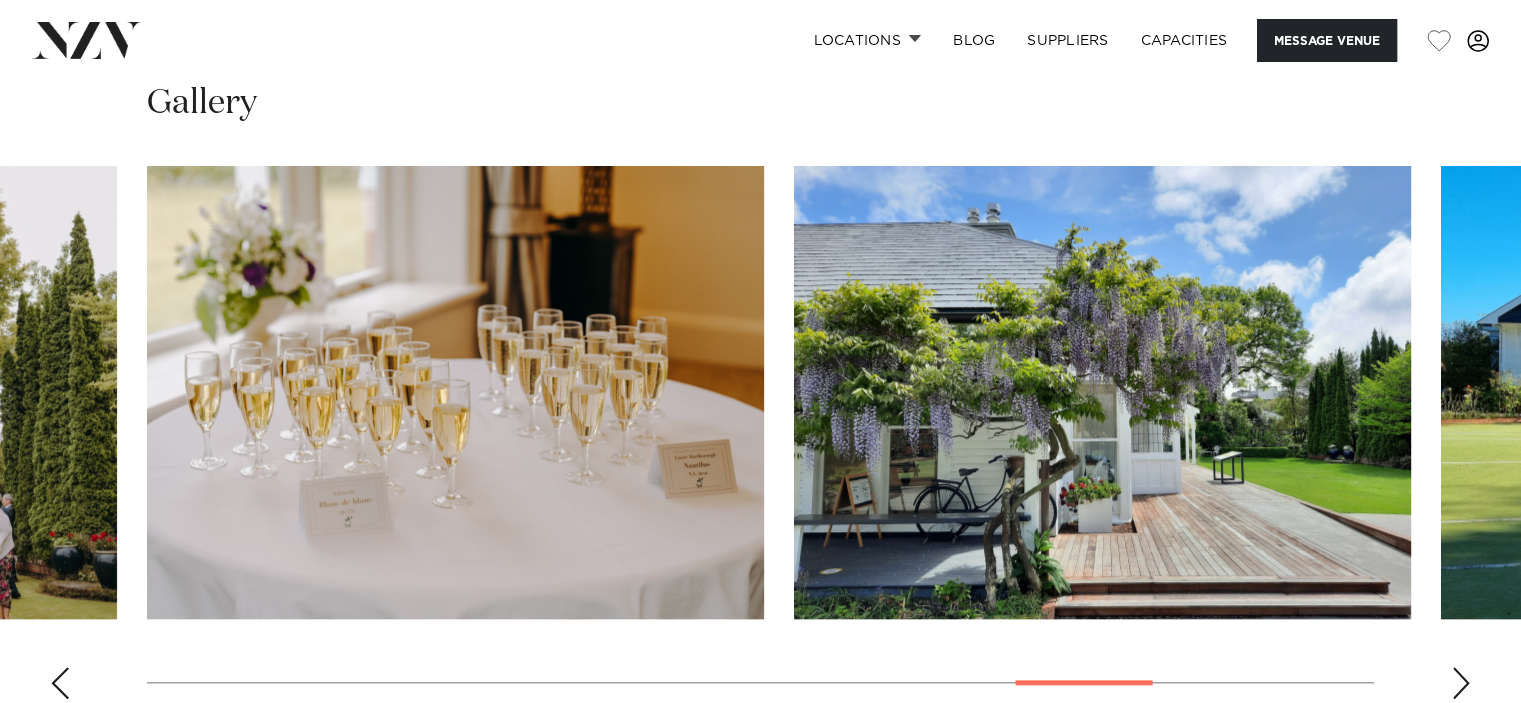 click at bounding box center [1461, 683] 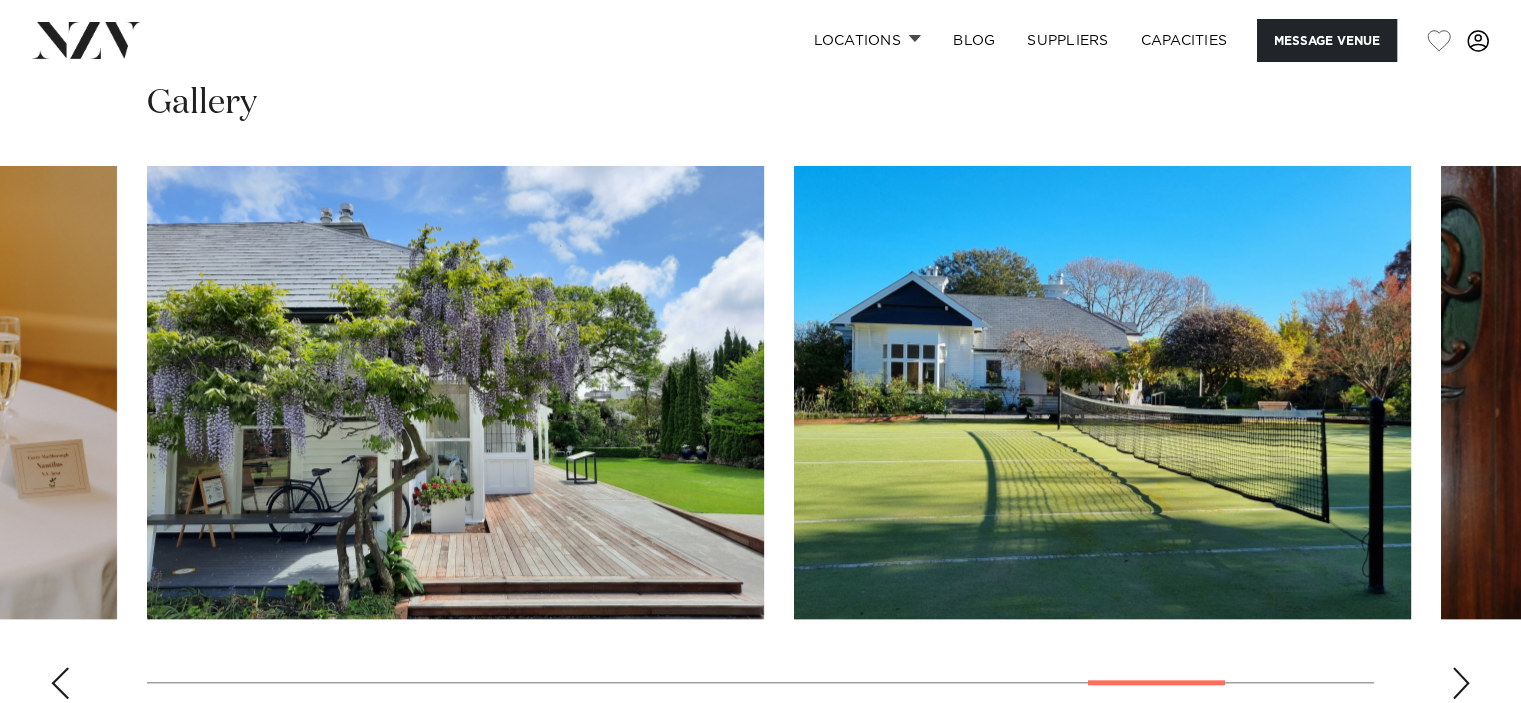 click at bounding box center (1461, 683) 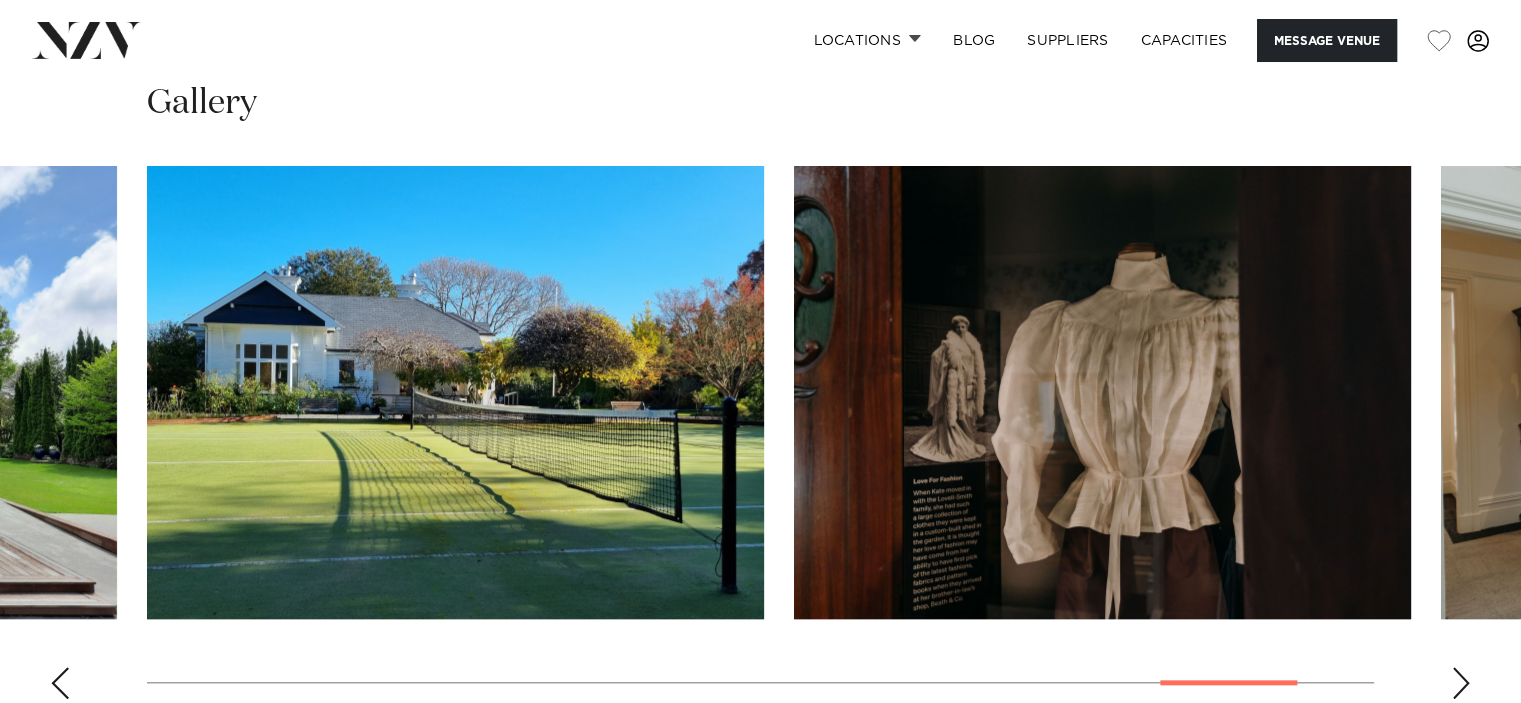 click at bounding box center [1461, 683] 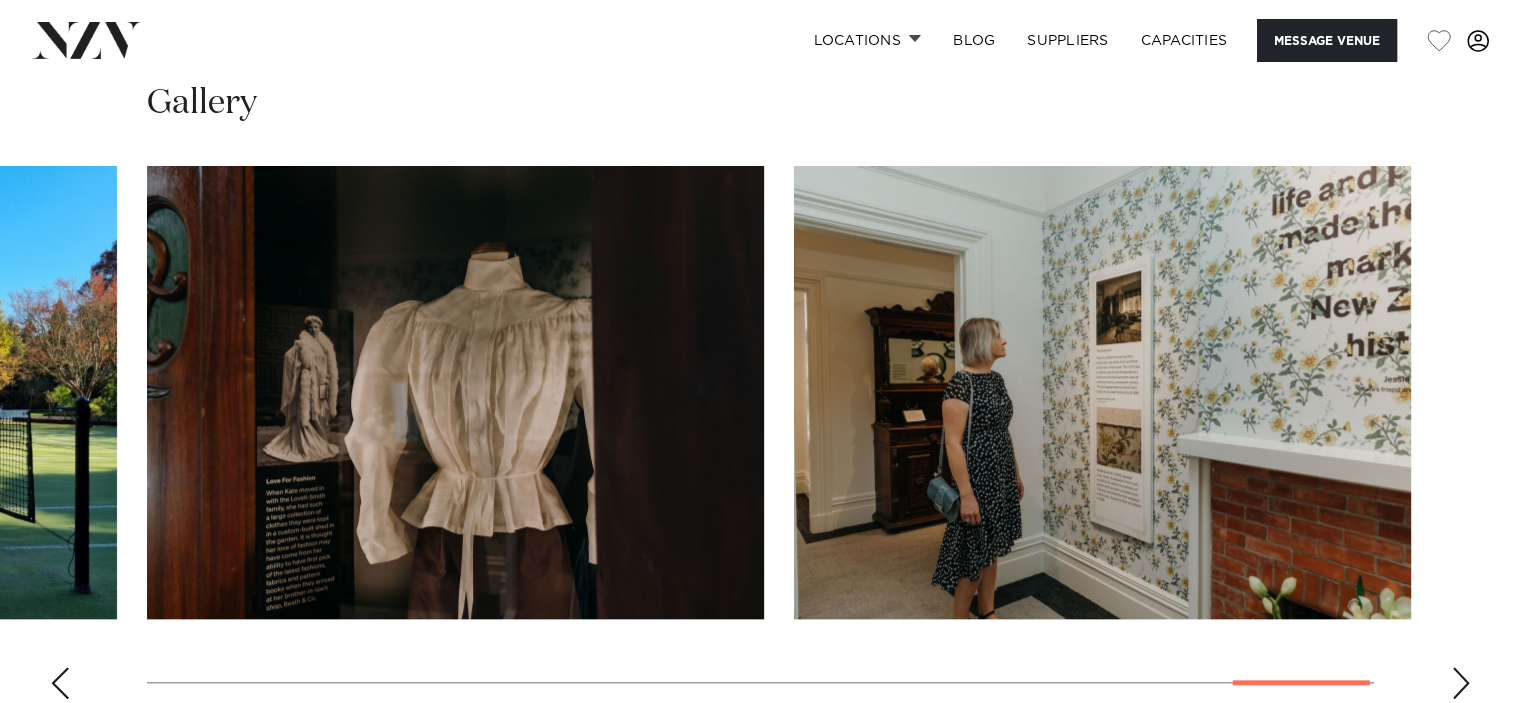 click at bounding box center (1461, 683) 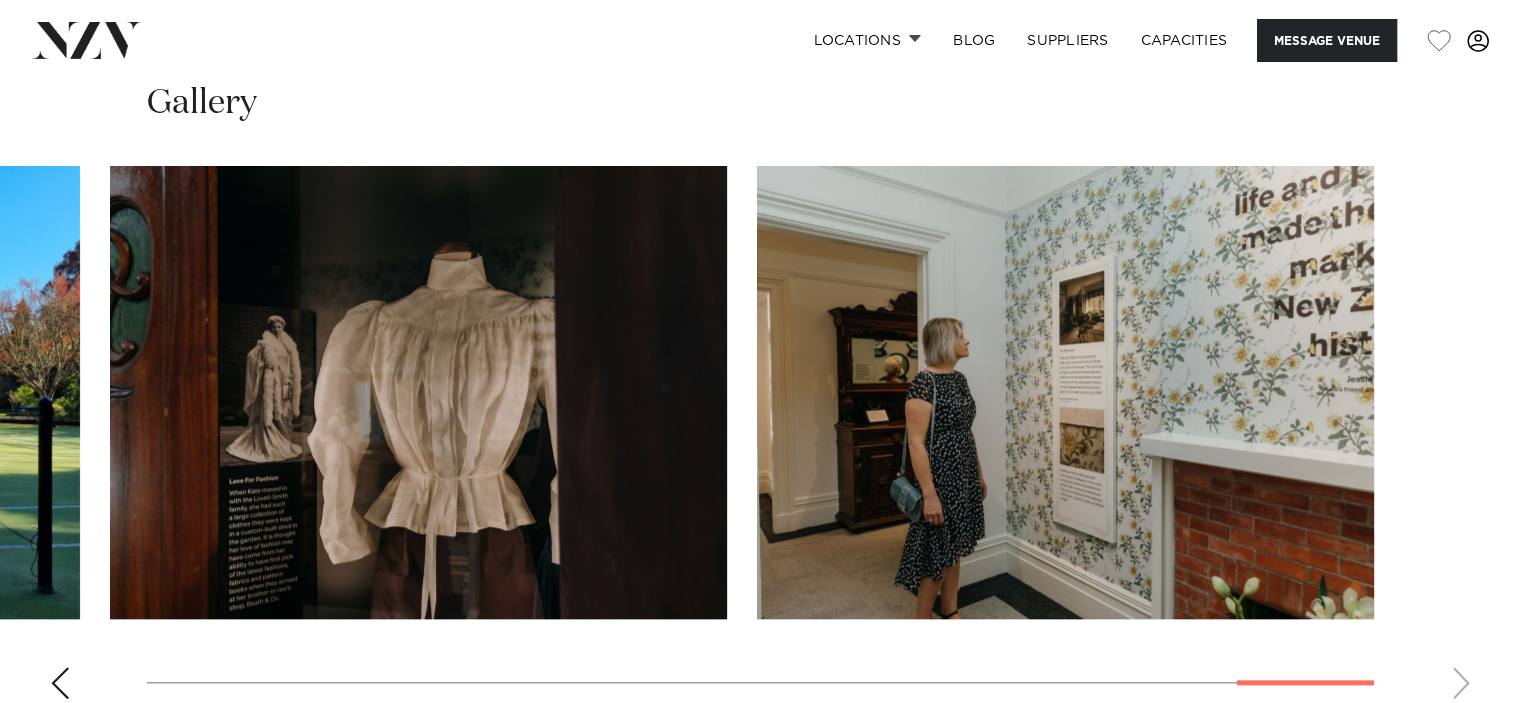 scroll, scrollTop: 2400, scrollLeft: 0, axis: vertical 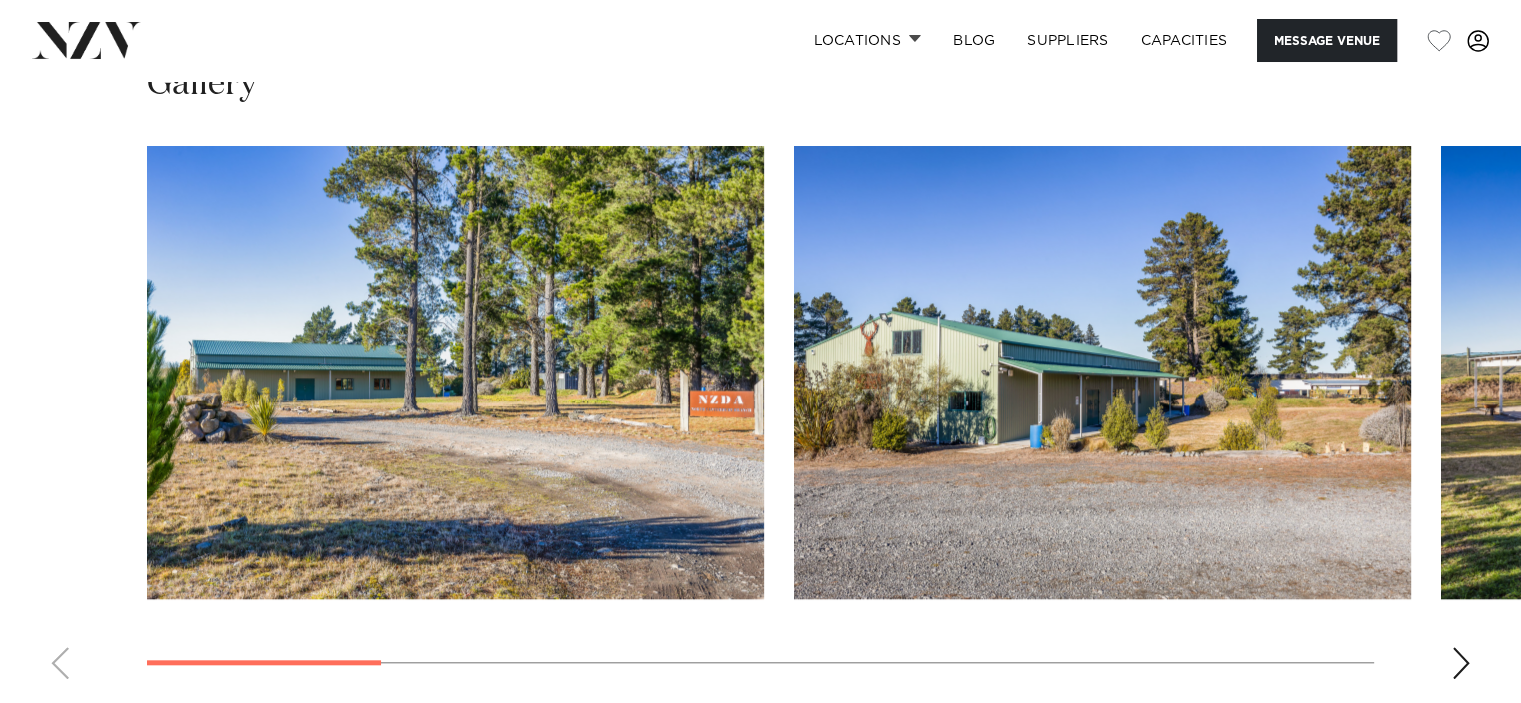 click at bounding box center (1461, 663) 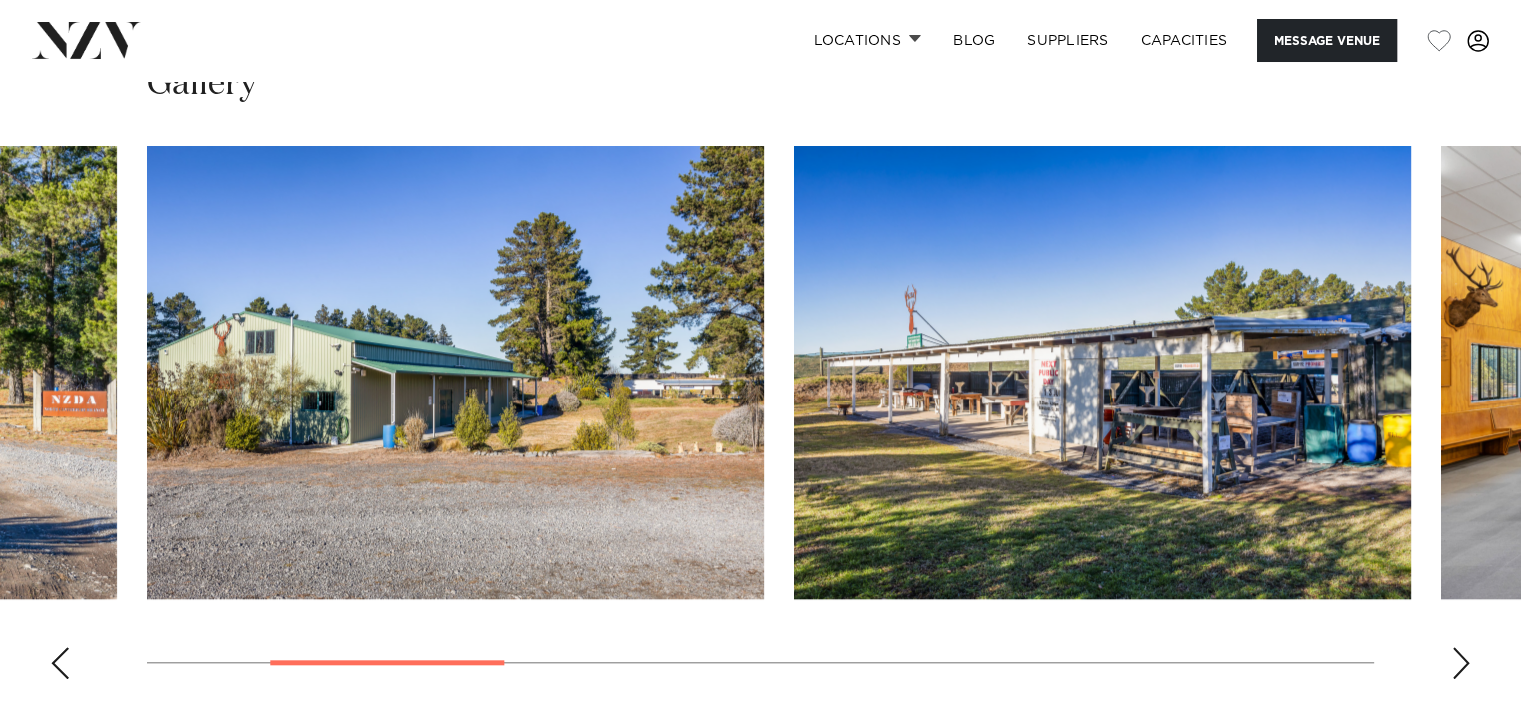 click at bounding box center (1461, 663) 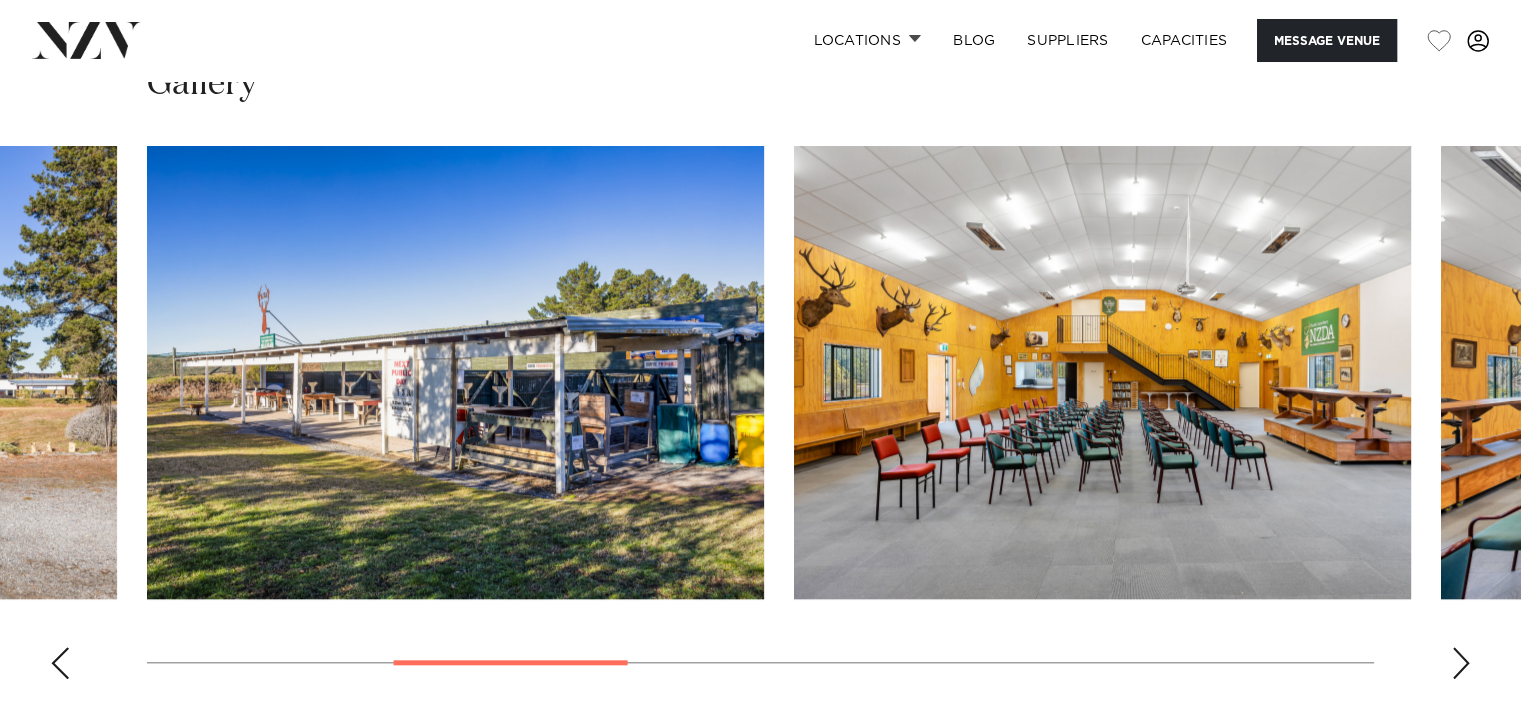 click at bounding box center [1461, 663] 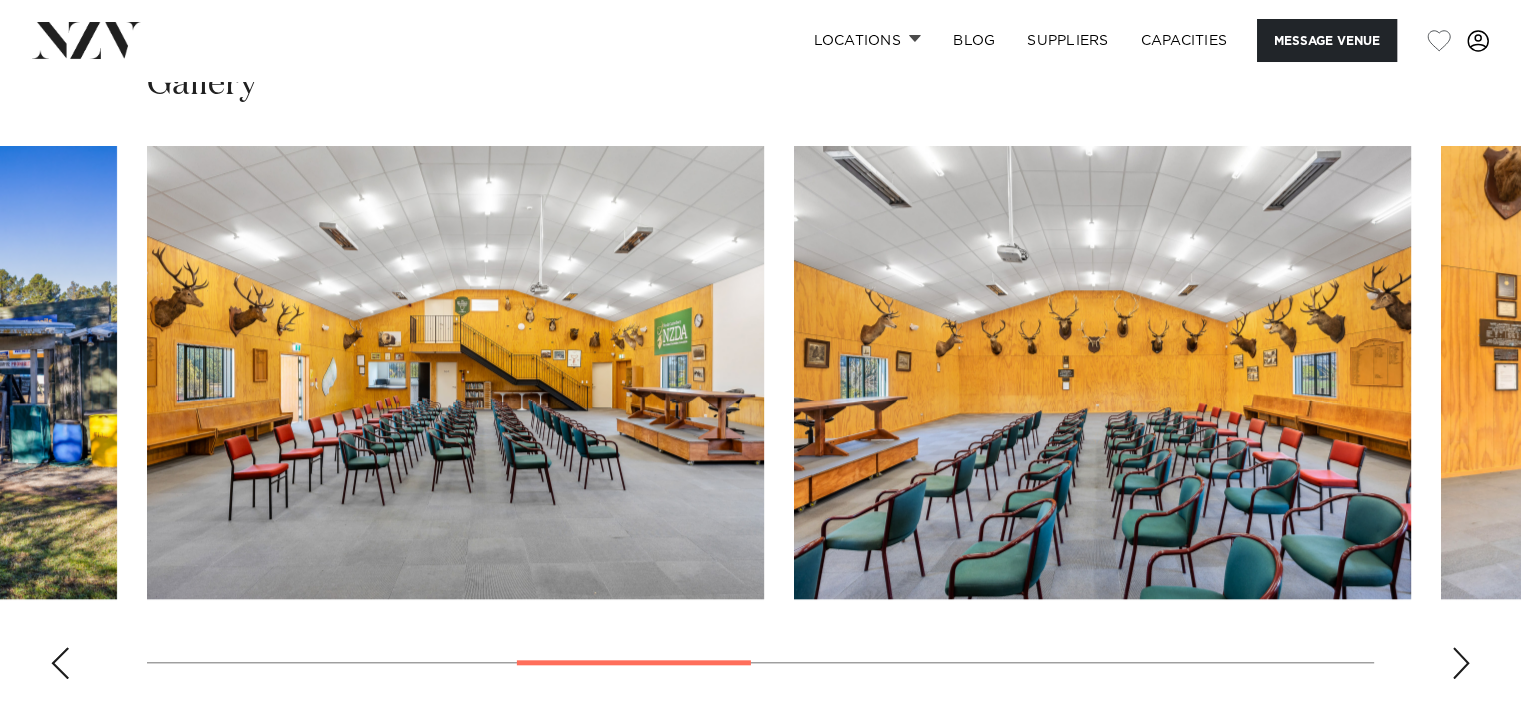 click at bounding box center [1461, 663] 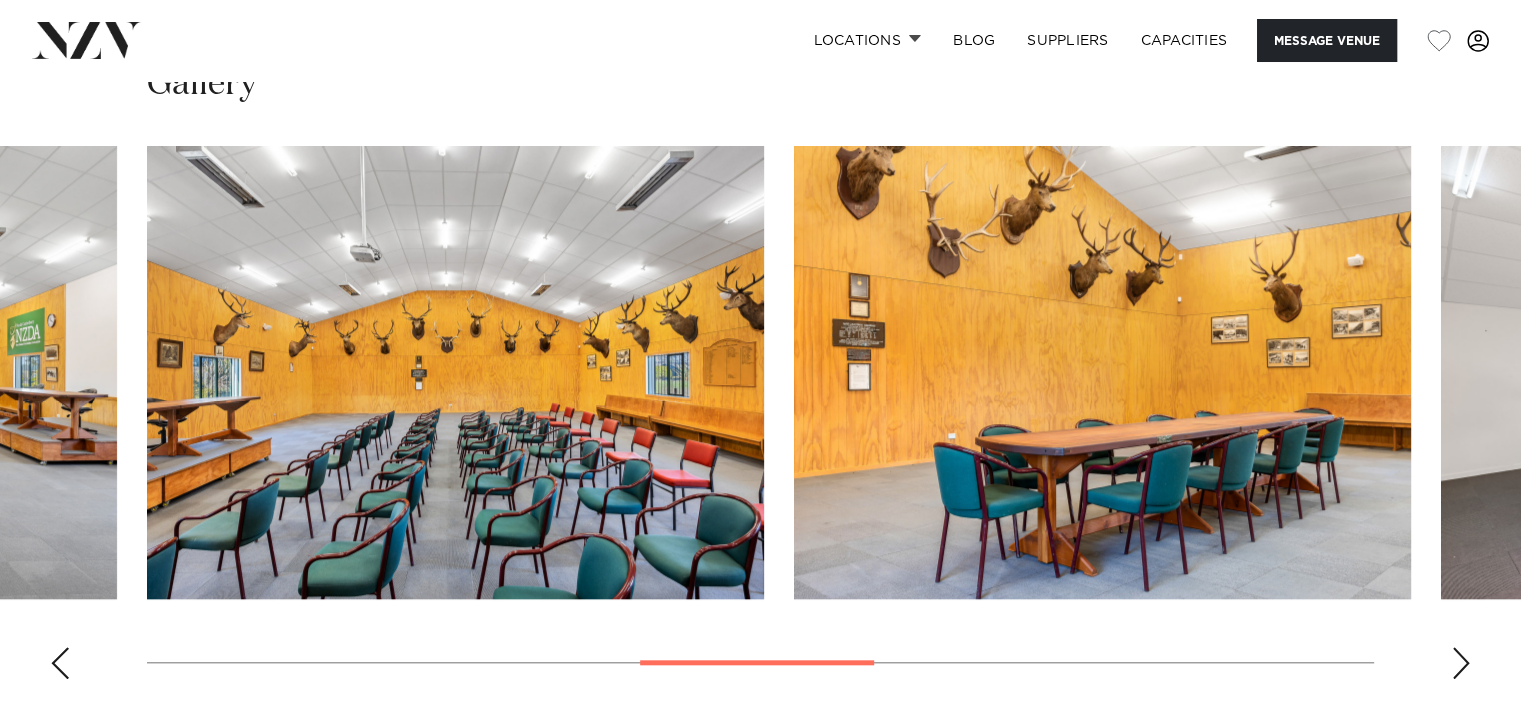 click at bounding box center (1461, 663) 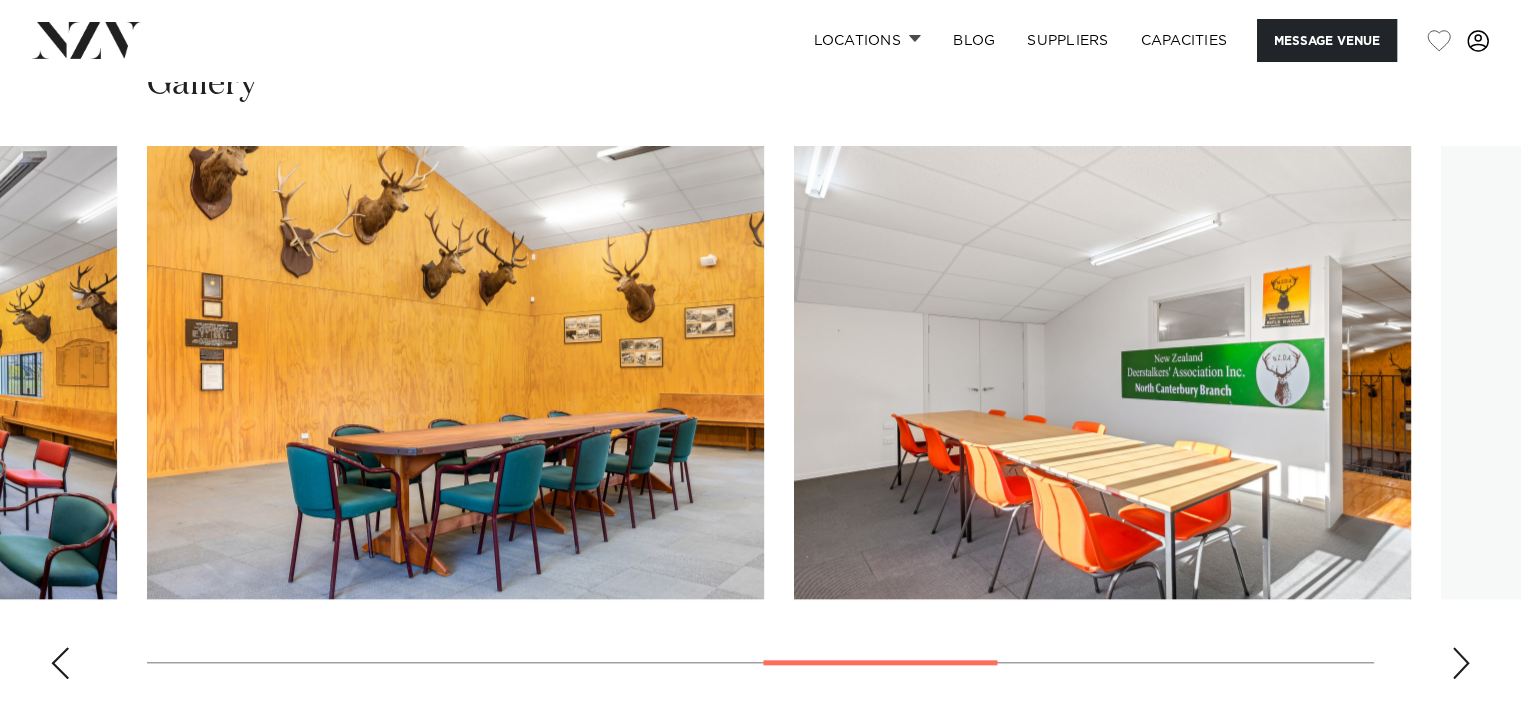 click at bounding box center [1461, 663] 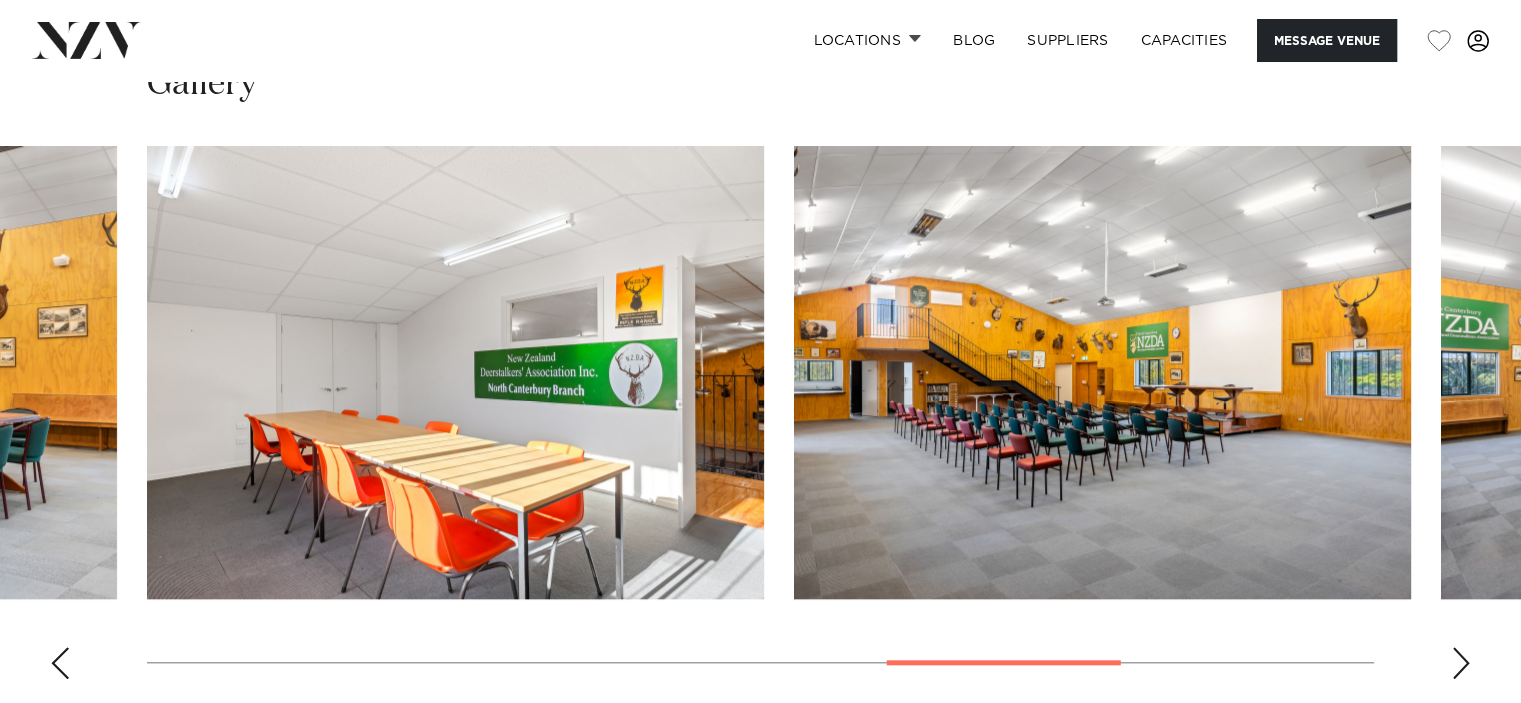 click at bounding box center (1461, 663) 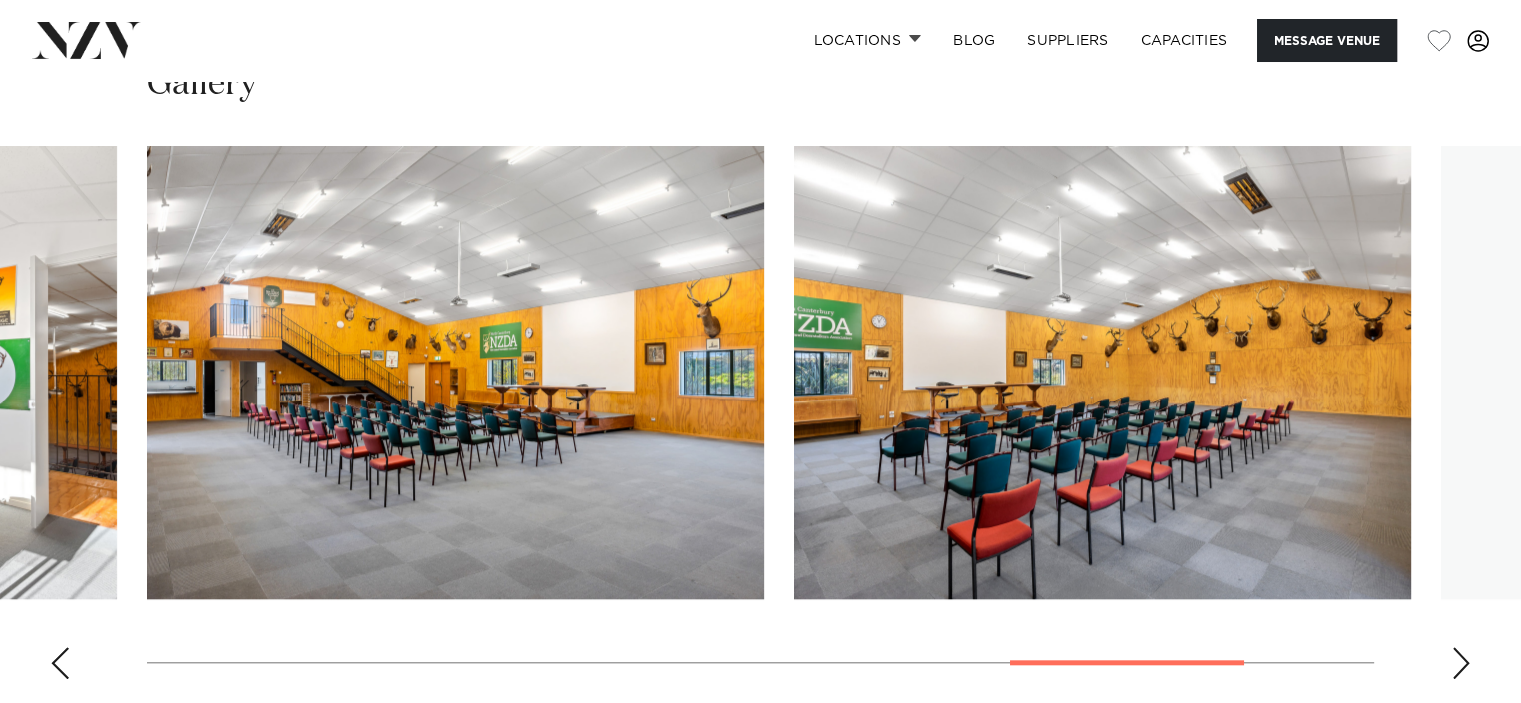 click at bounding box center [1461, 663] 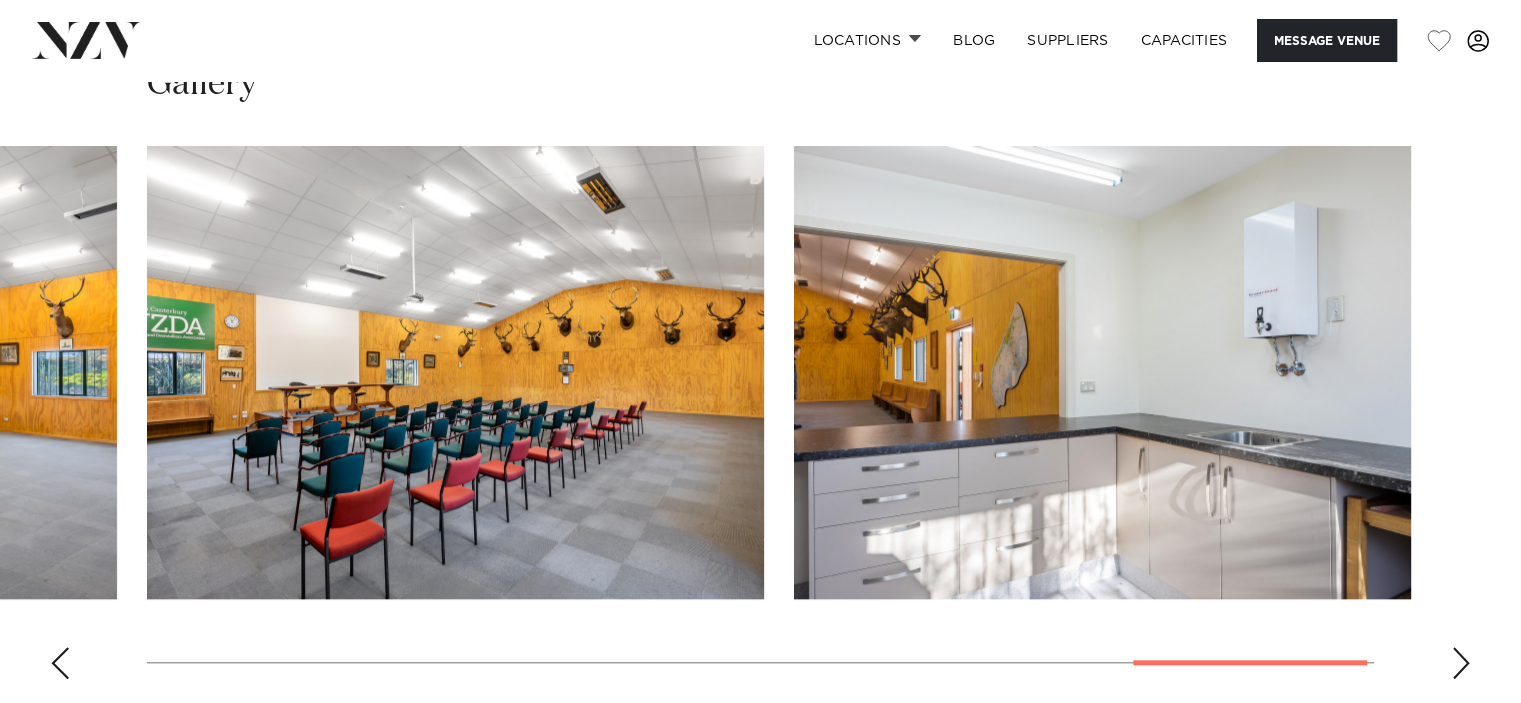 click at bounding box center (1461, 663) 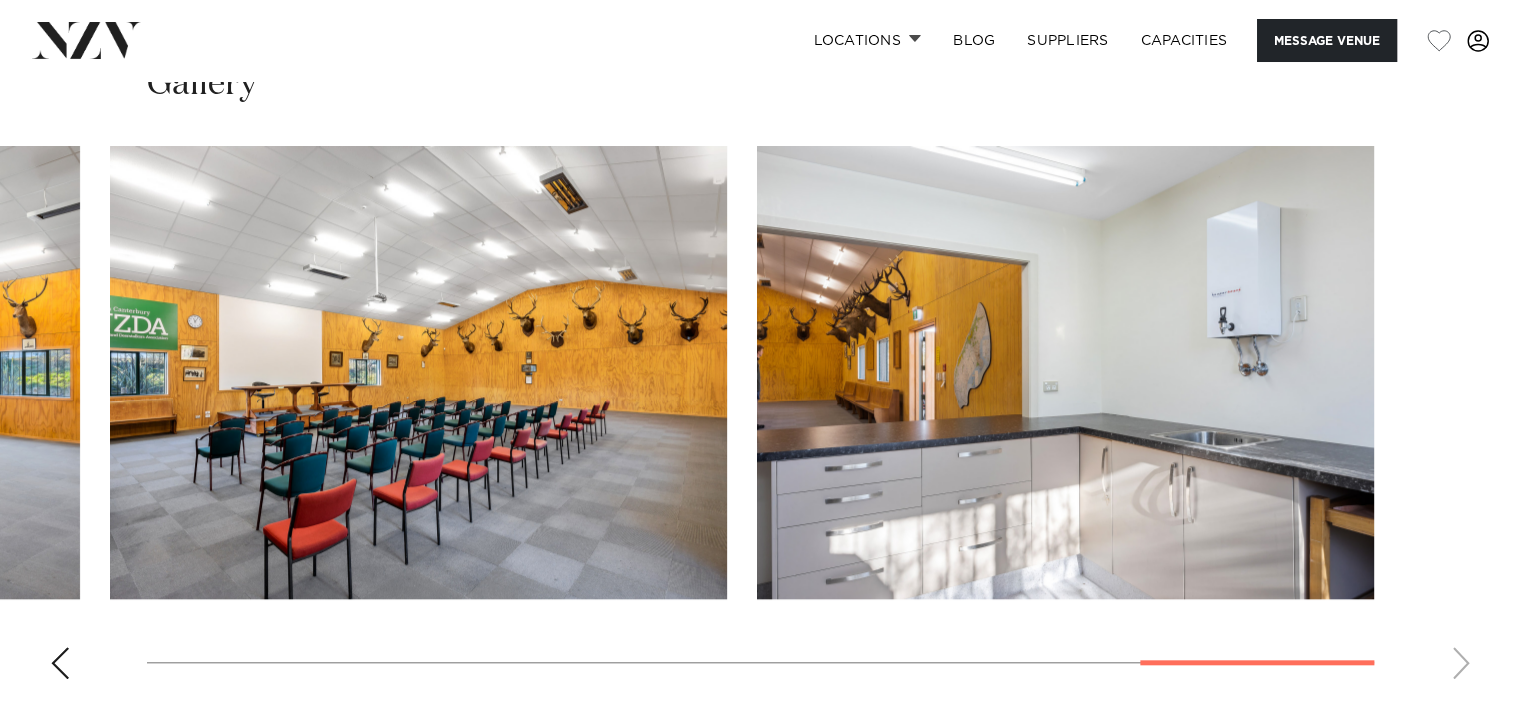 click at bounding box center (760, 420) 